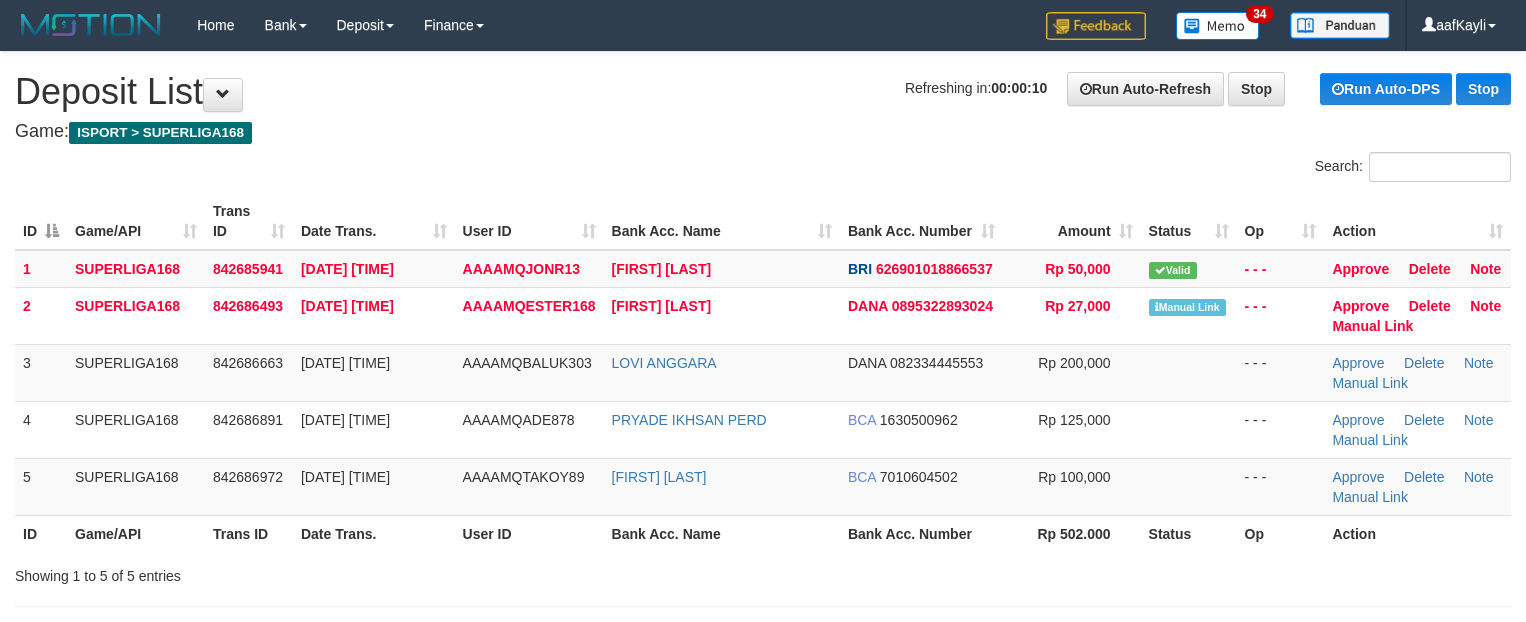 scroll, scrollTop: 0, scrollLeft: 0, axis: both 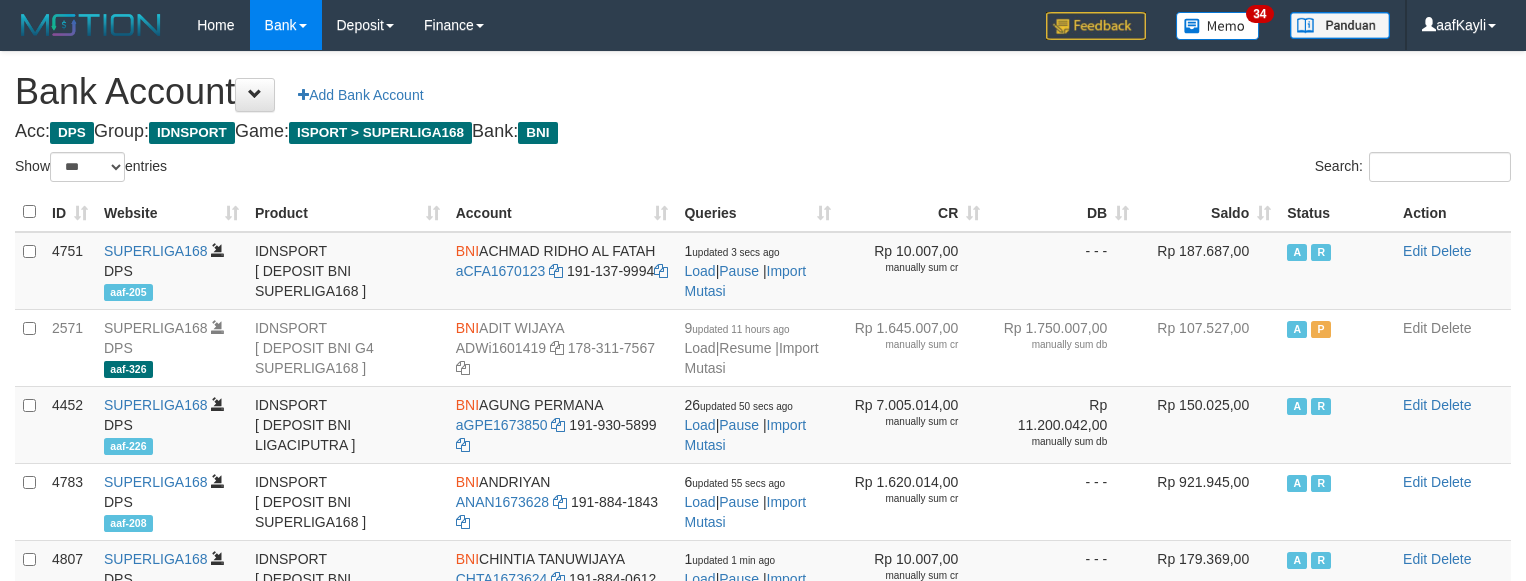 select on "***" 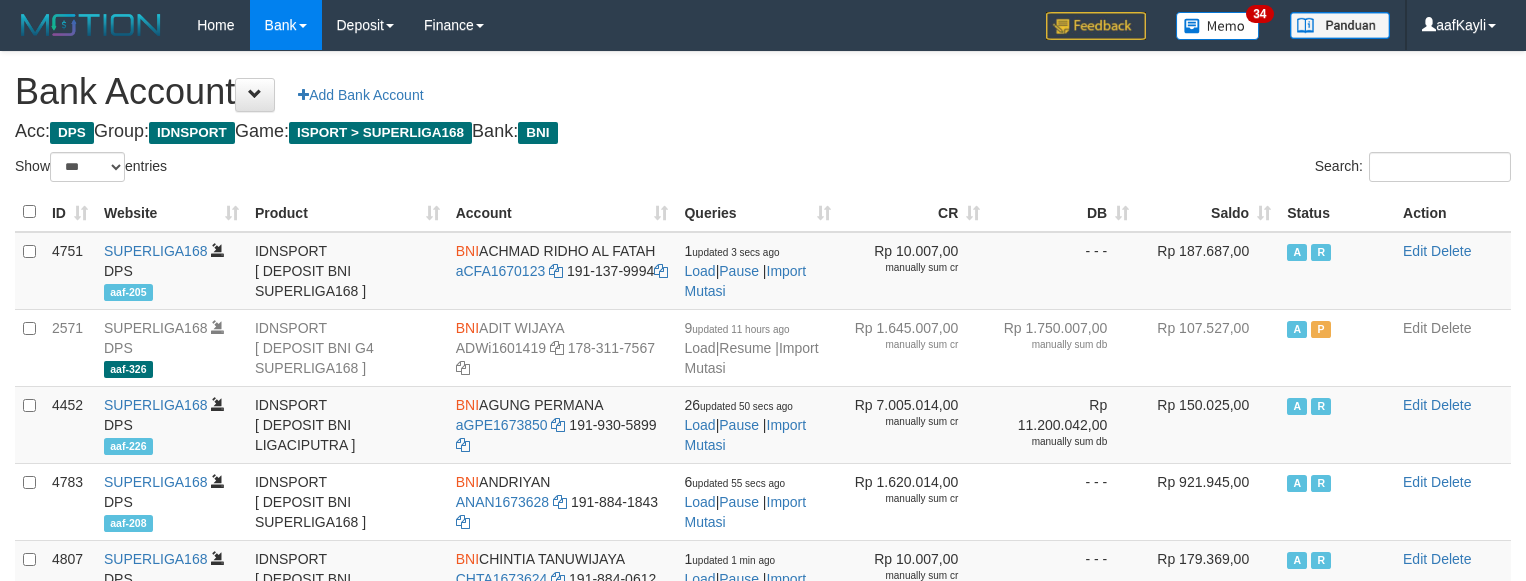 scroll, scrollTop: 781, scrollLeft: 0, axis: vertical 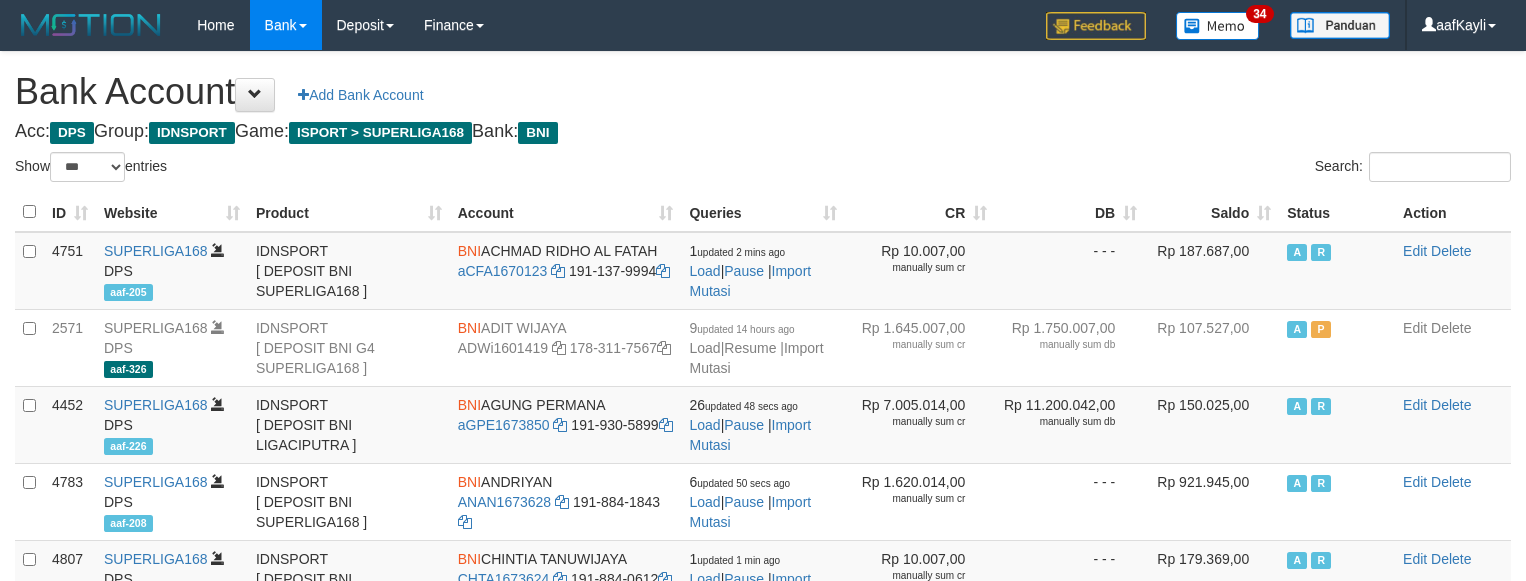 select on "***" 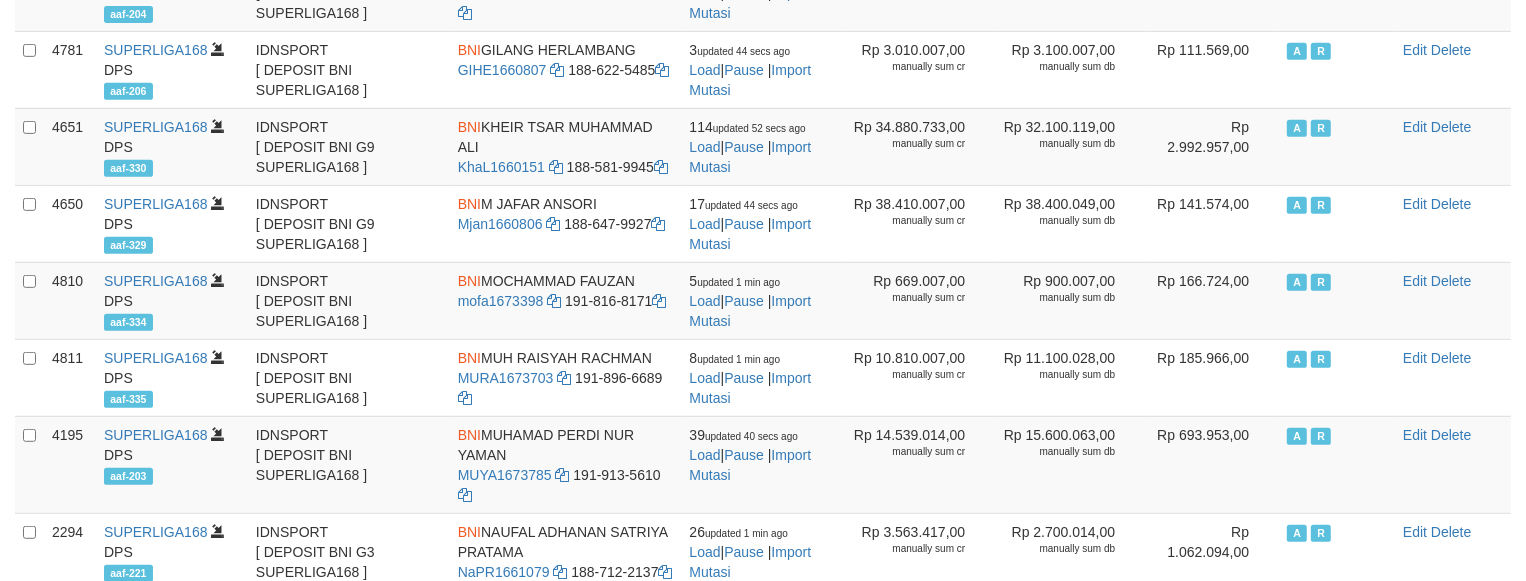 scroll, scrollTop: 781, scrollLeft: 0, axis: vertical 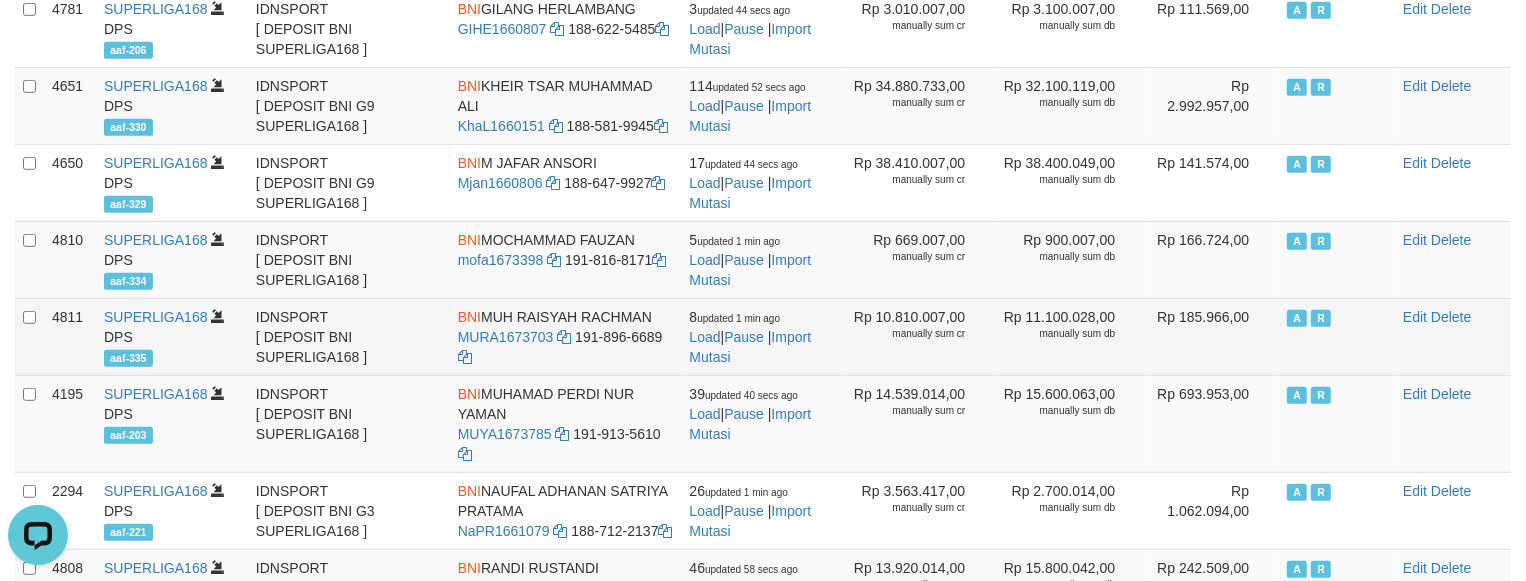click on "Rp 185.966,00" at bounding box center (1212, 336) 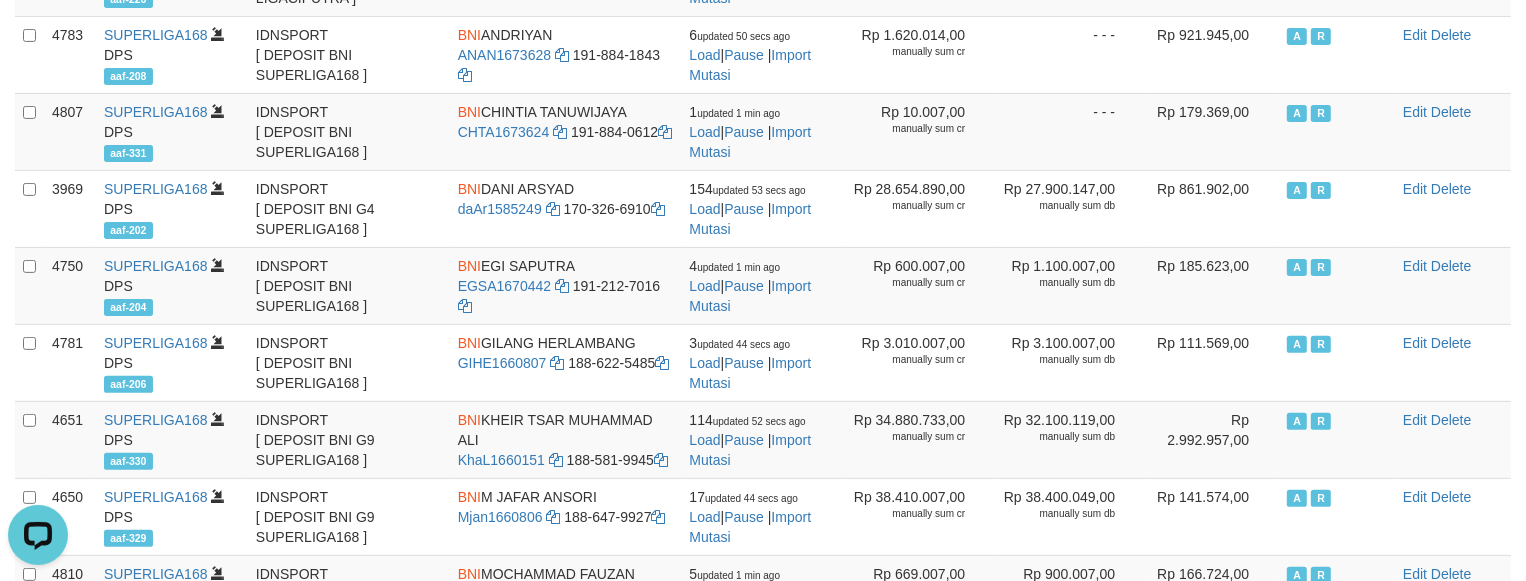 scroll, scrollTop: 458, scrollLeft: 0, axis: vertical 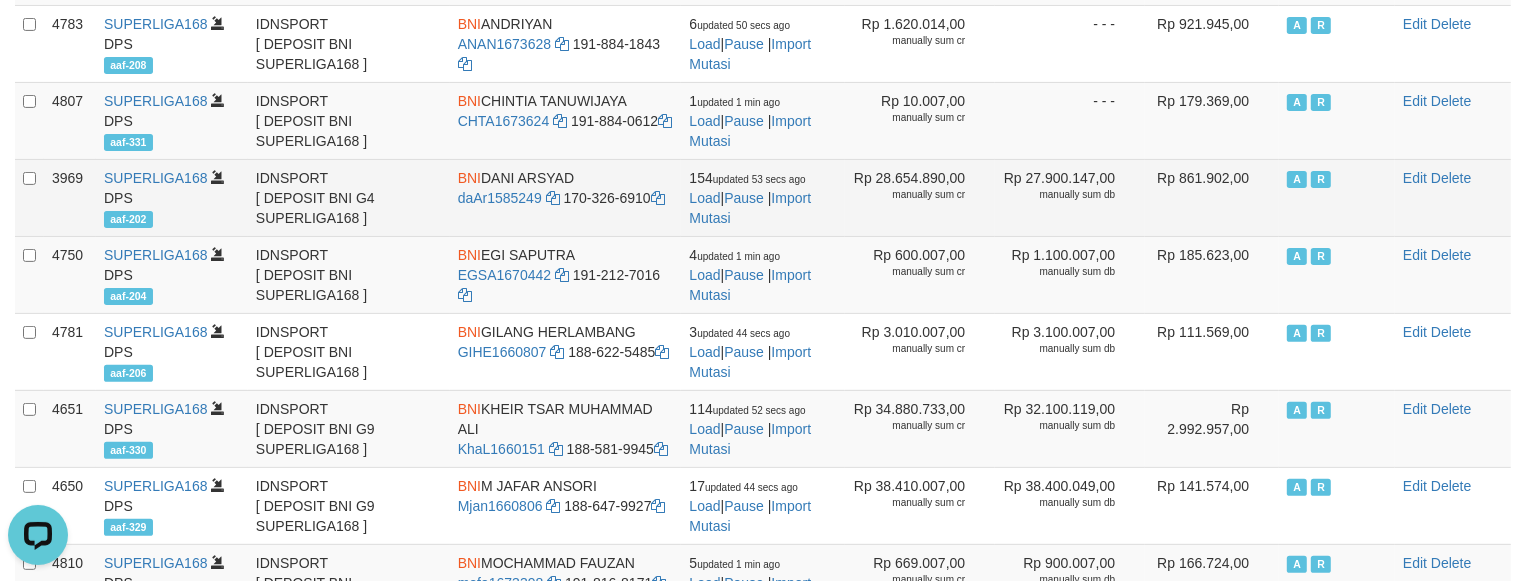 click on "Rp 861.902,00" at bounding box center (1212, 197) 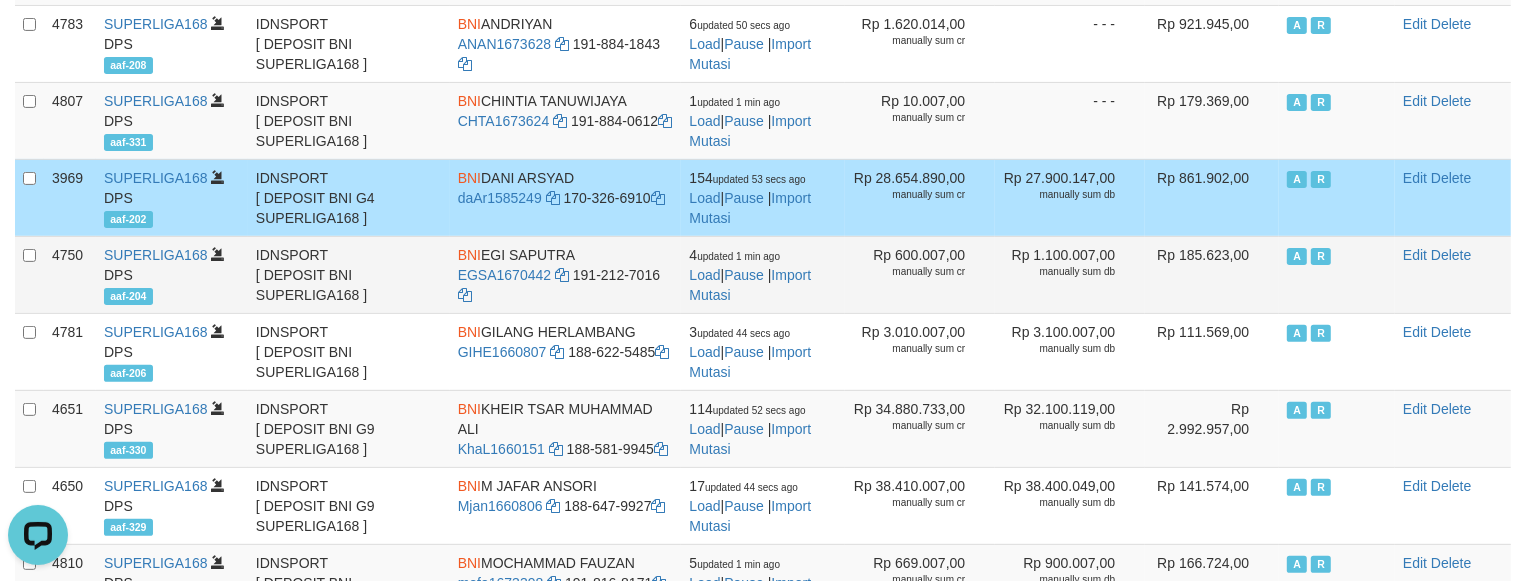 click on "Rp 185.623,00" at bounding box center [1212, 274] 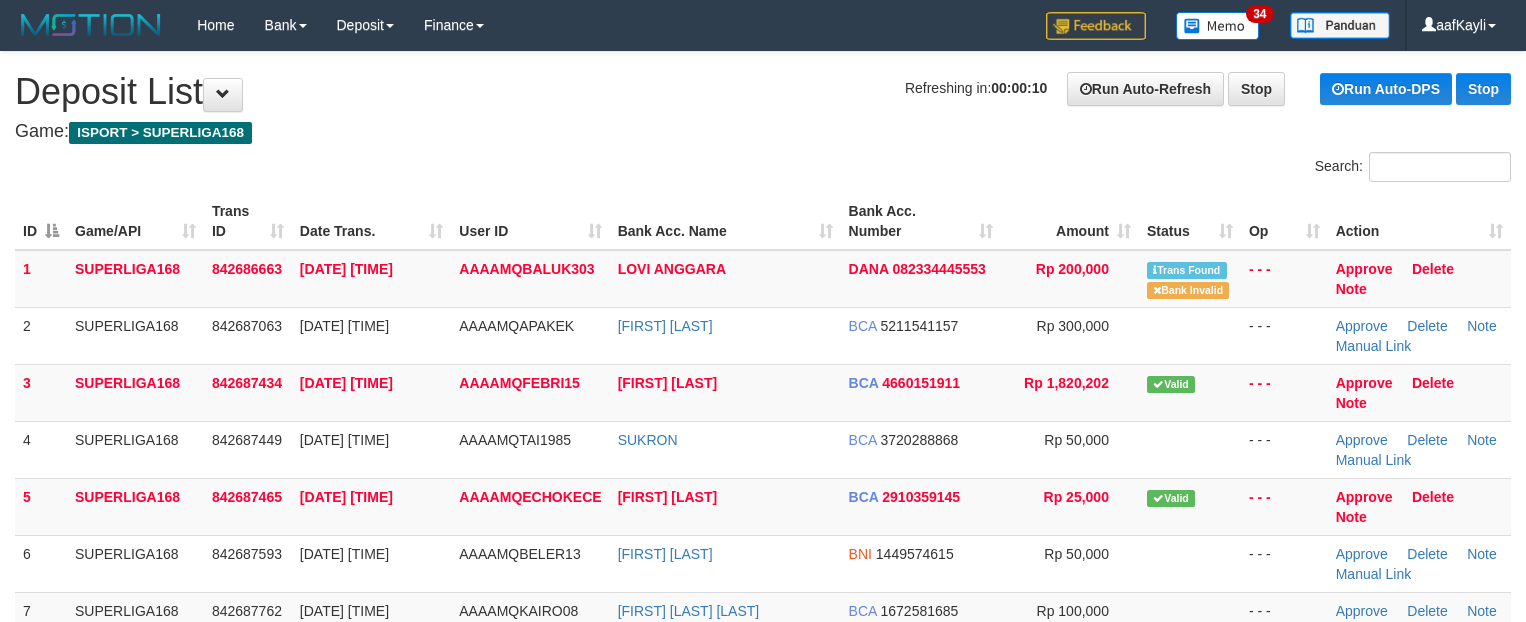 scroll, scrollTop: 0, scrollLeft: 0, axis: both 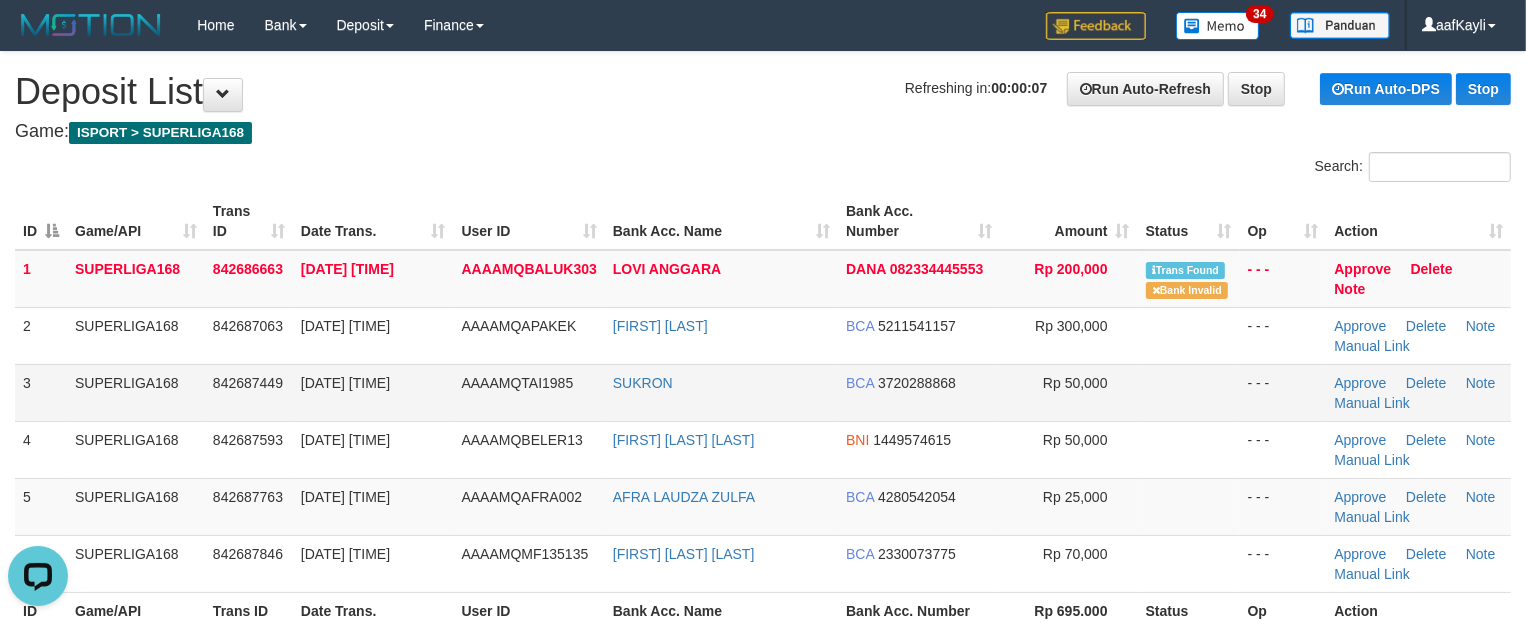 click at bounding box center [1189, 392] 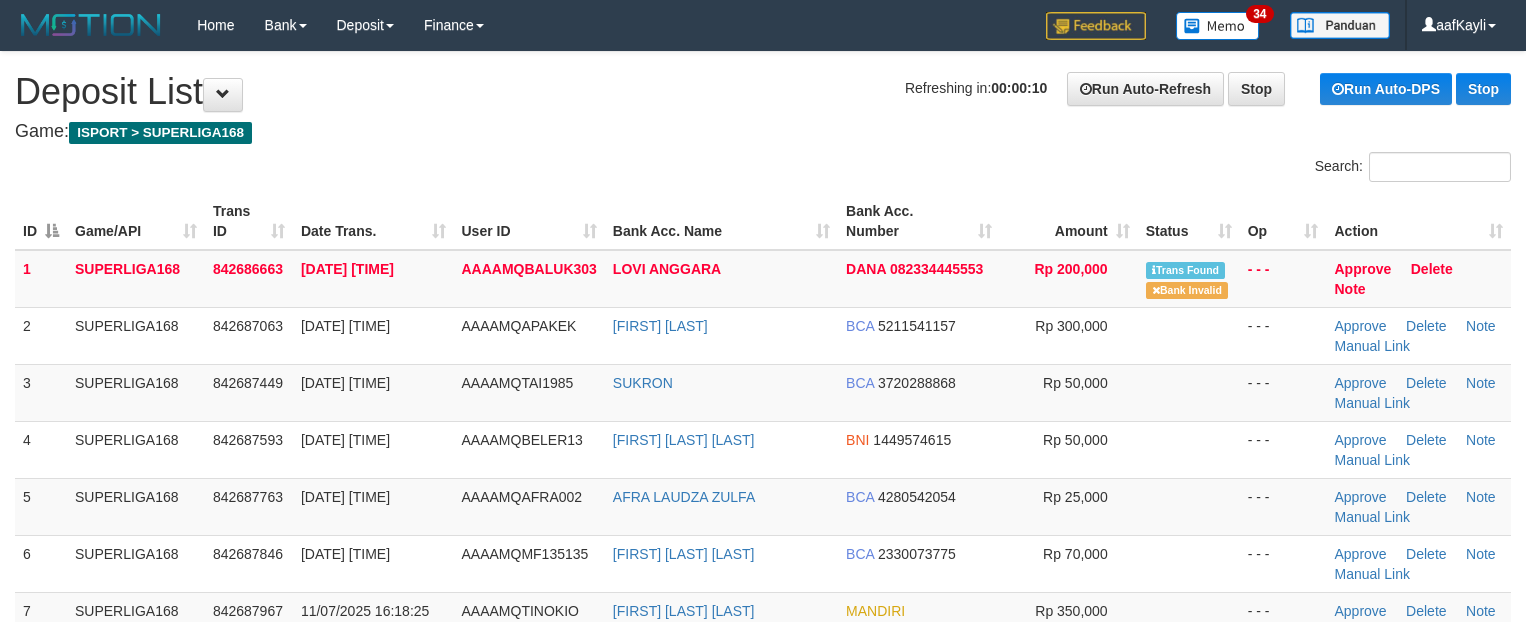 scroll, scrollTop: 0, scrollLeft: 0, axis: both 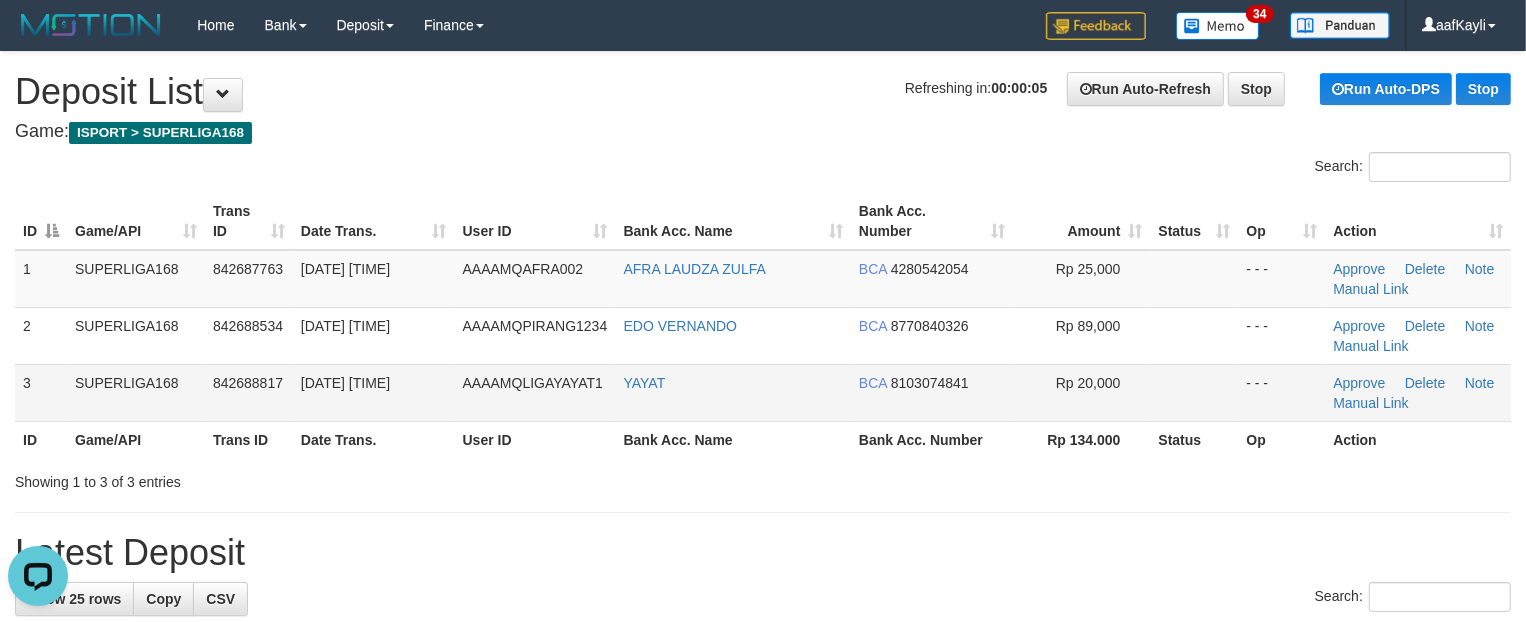click at bounding box center [1195, 392] 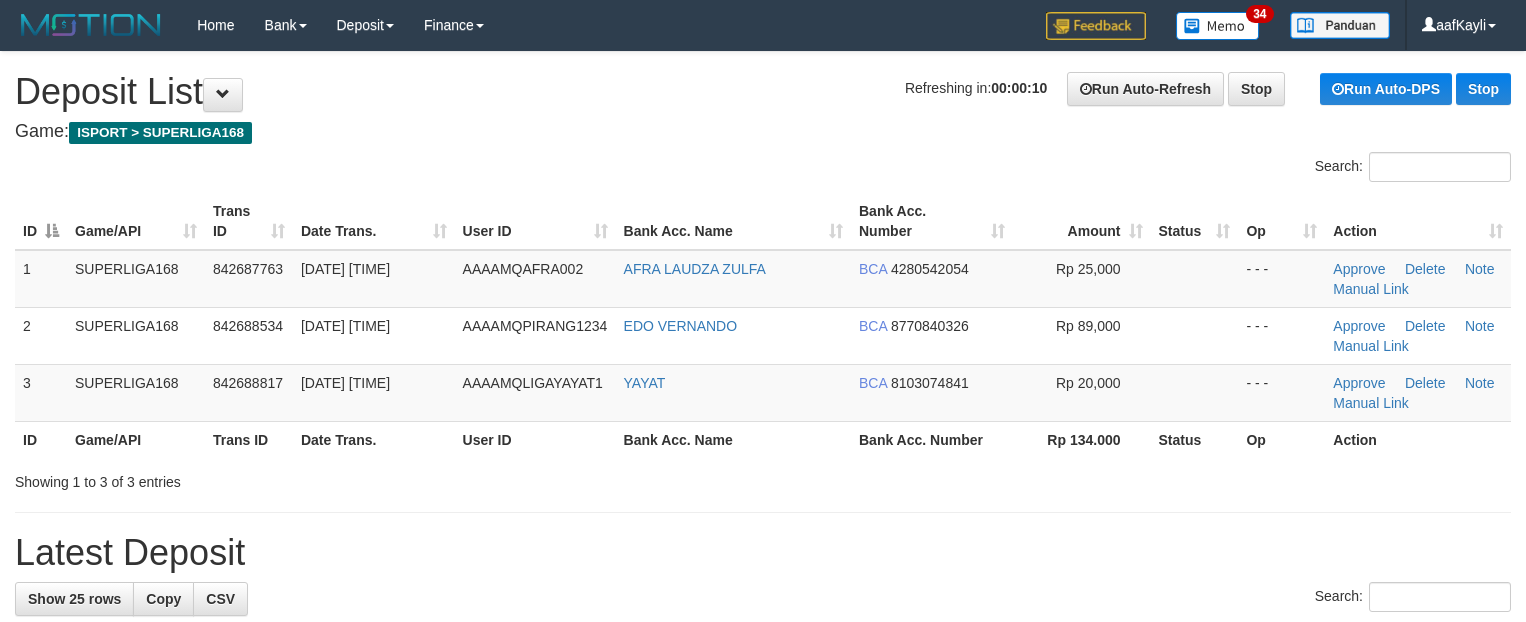 scroll, scrollTop: 0, scrollLeft: 0, axis: both 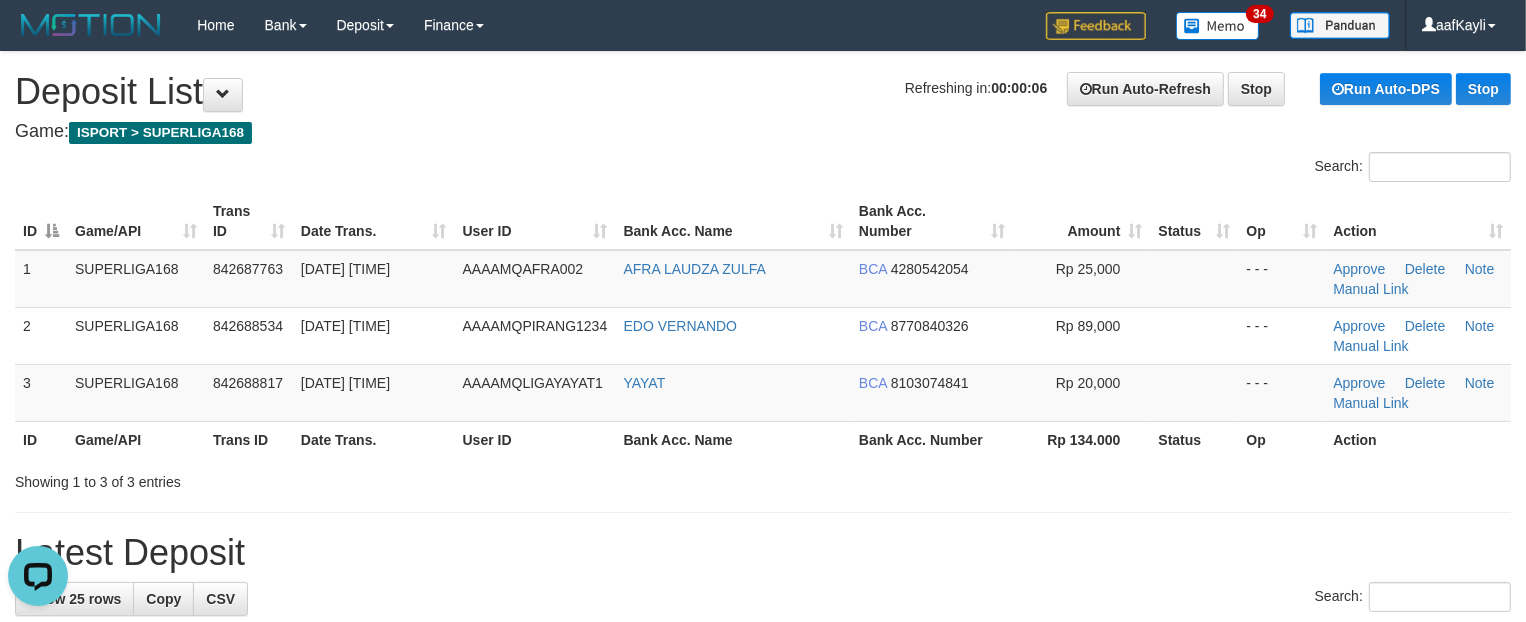 click on "**********" at bounding box center [763, 945] 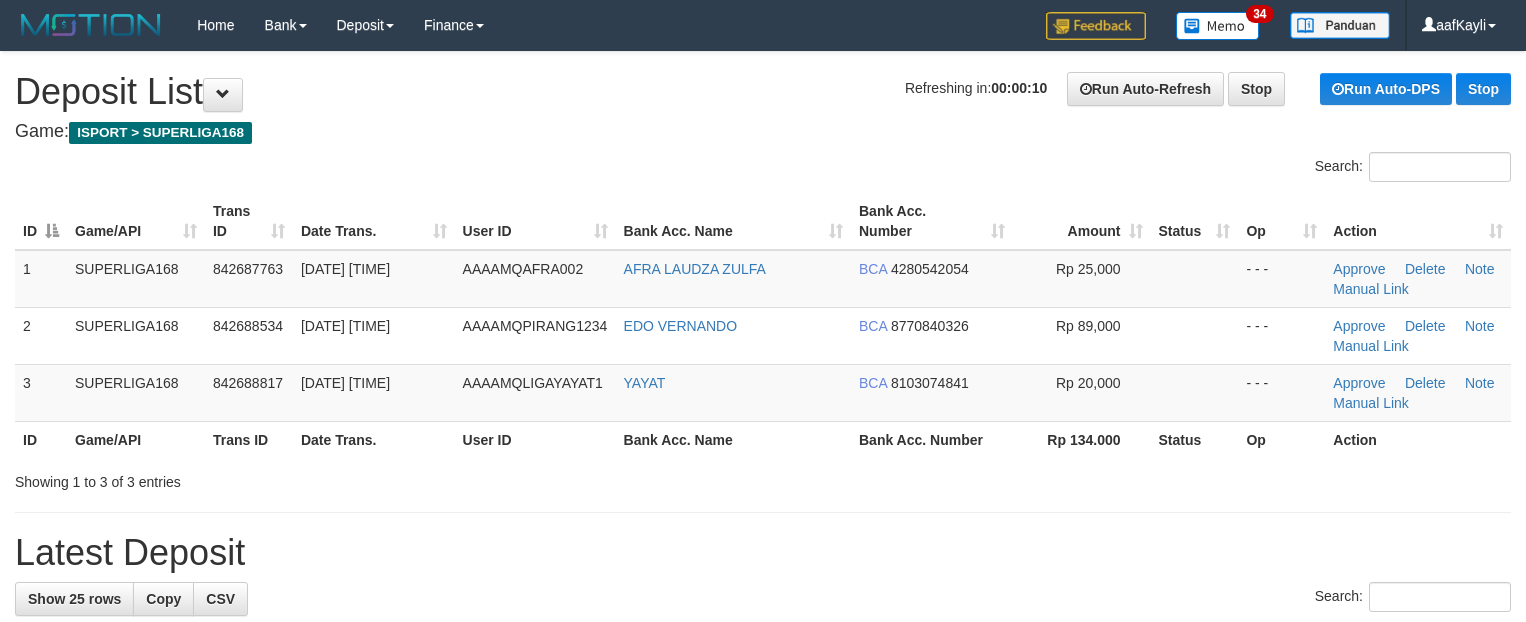 scroll, scrollTop: 0, scrollLeft: 0, axis: both 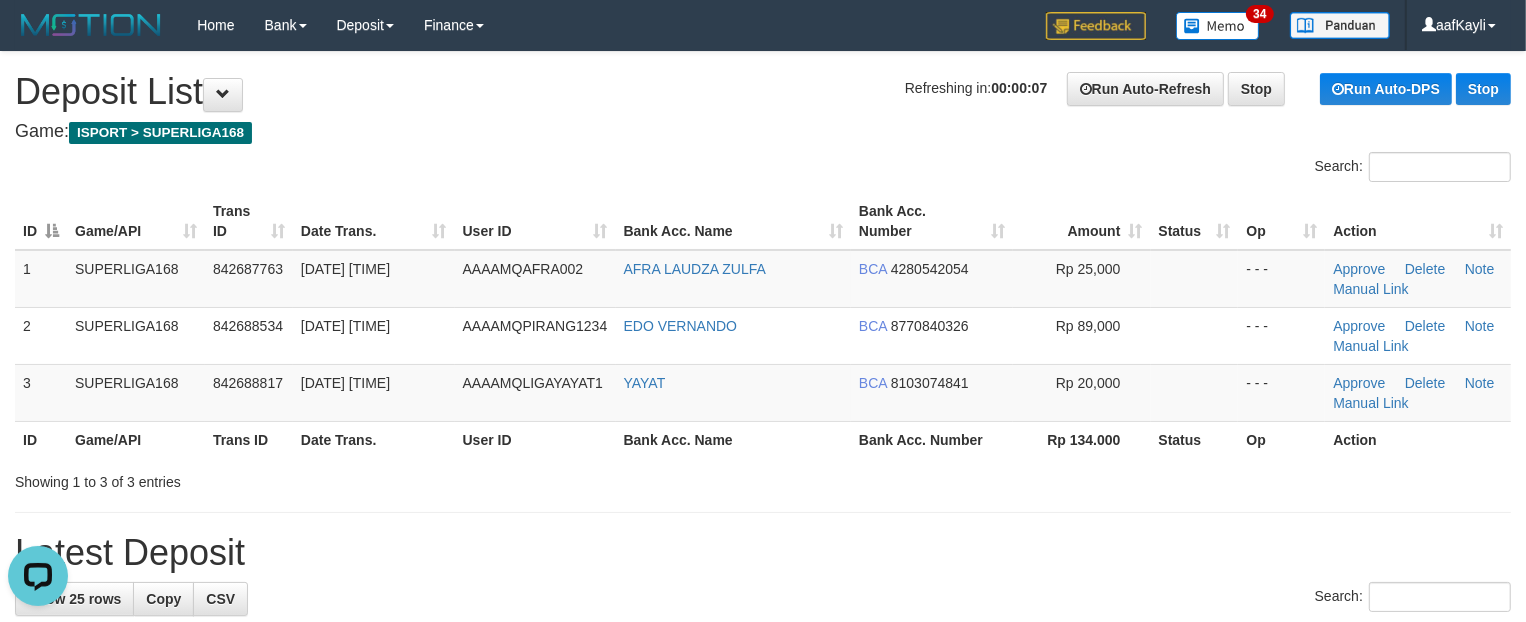click on "Rp 134.000" at bounding box center (1082, 439) 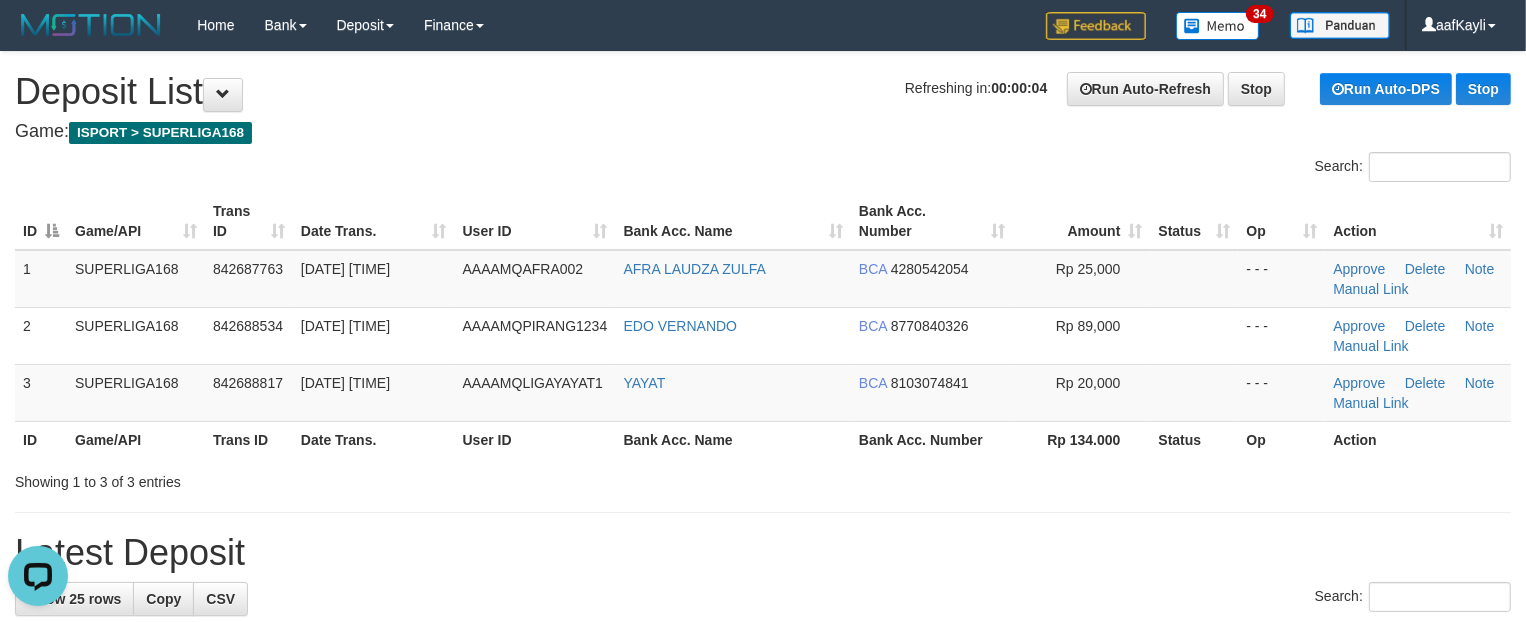 click on "**********" at bounding box center (763, 945) 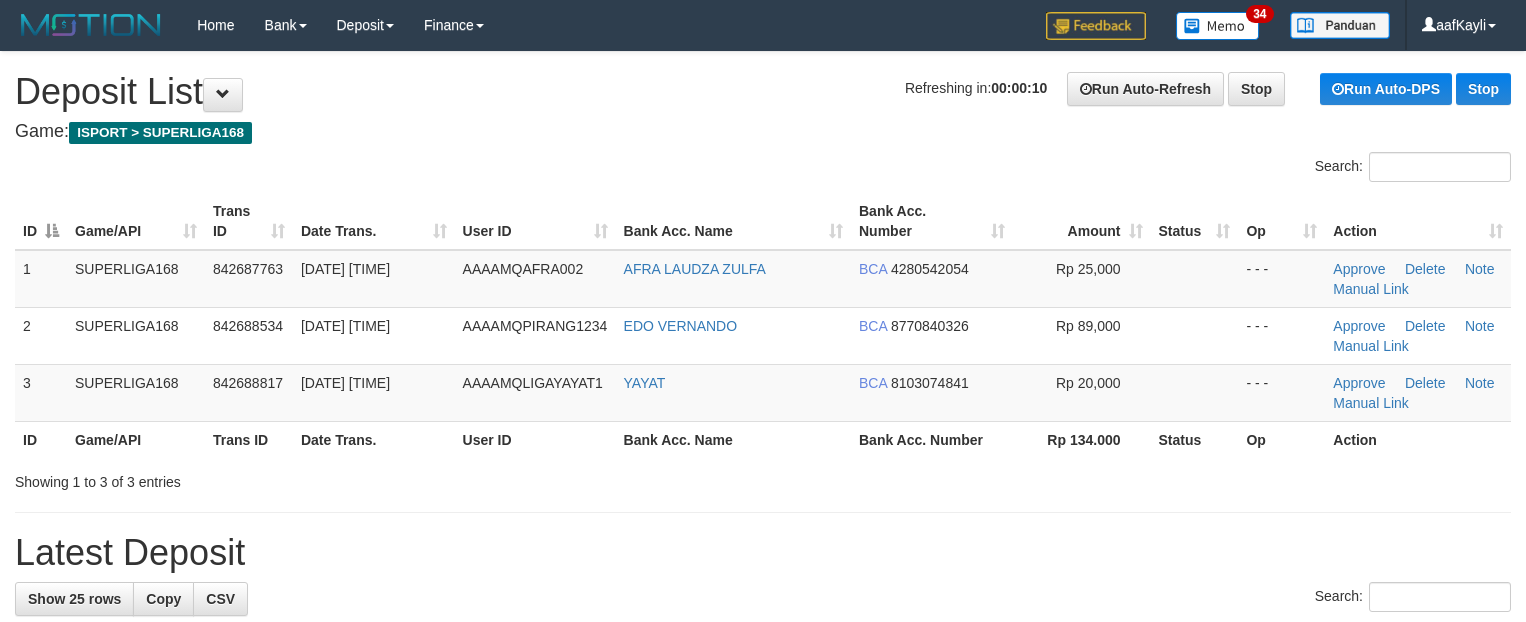 scroll, scrollTop: 0, scrollLeft: 0, axis: both 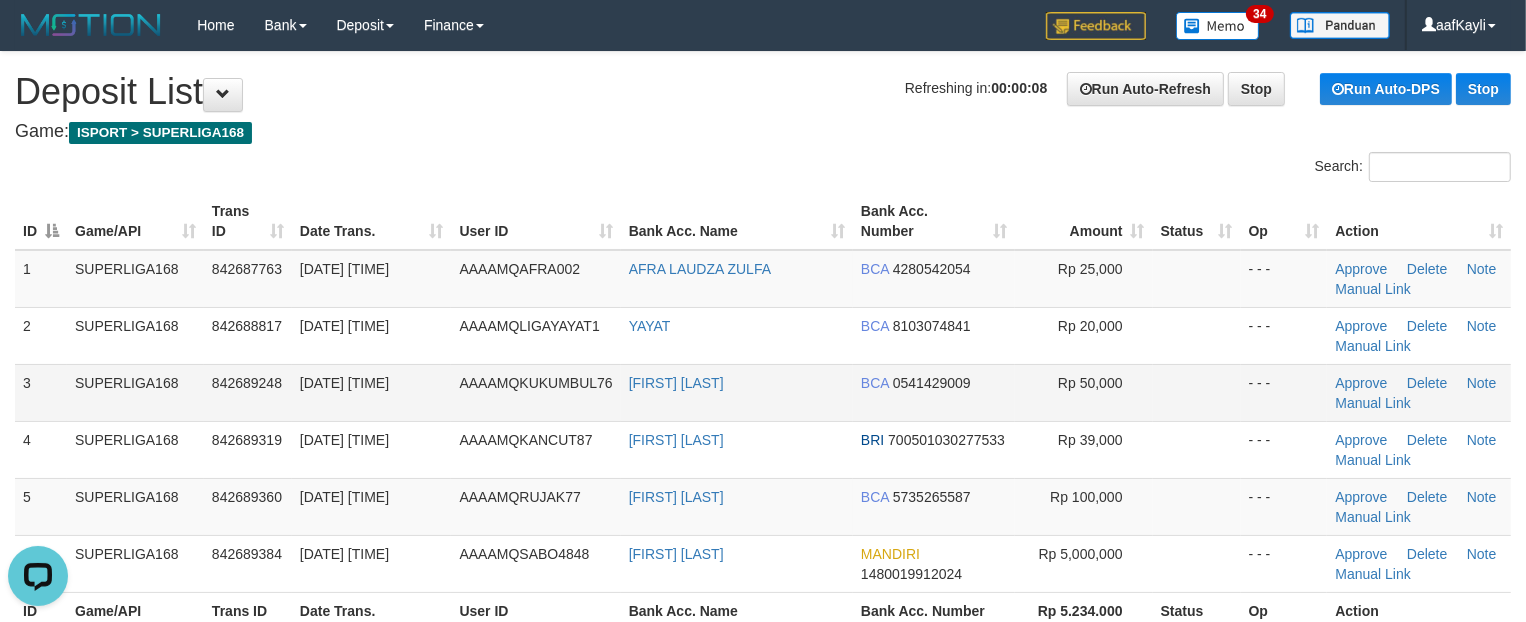 click at bounding box center (1197, 392) 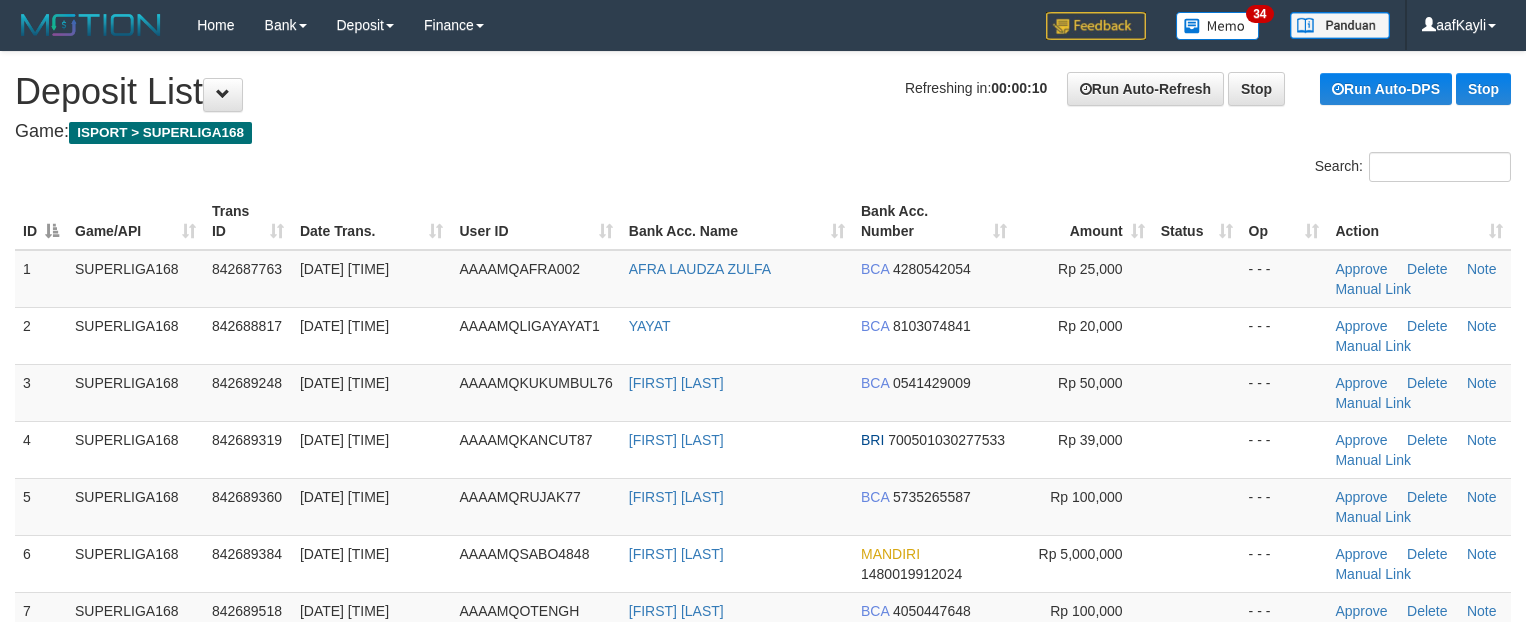 scroll, scrollTop: 0, scrollLeft: 0, axis: both 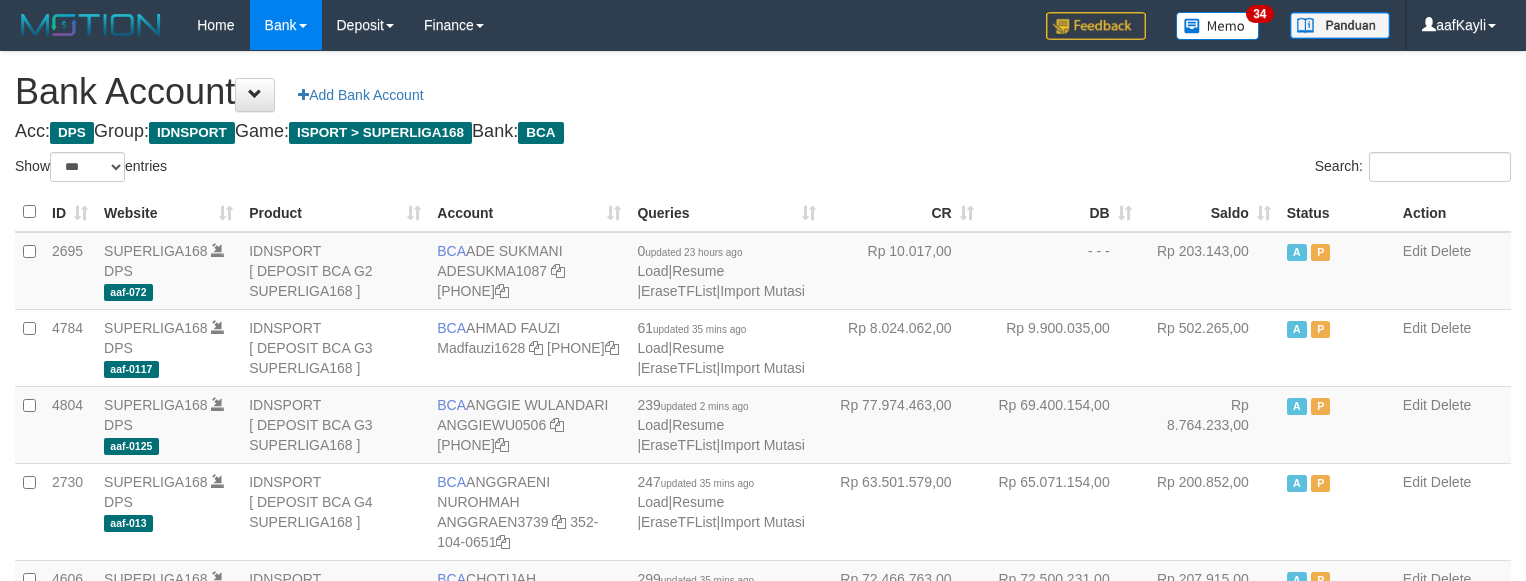 select on "***" 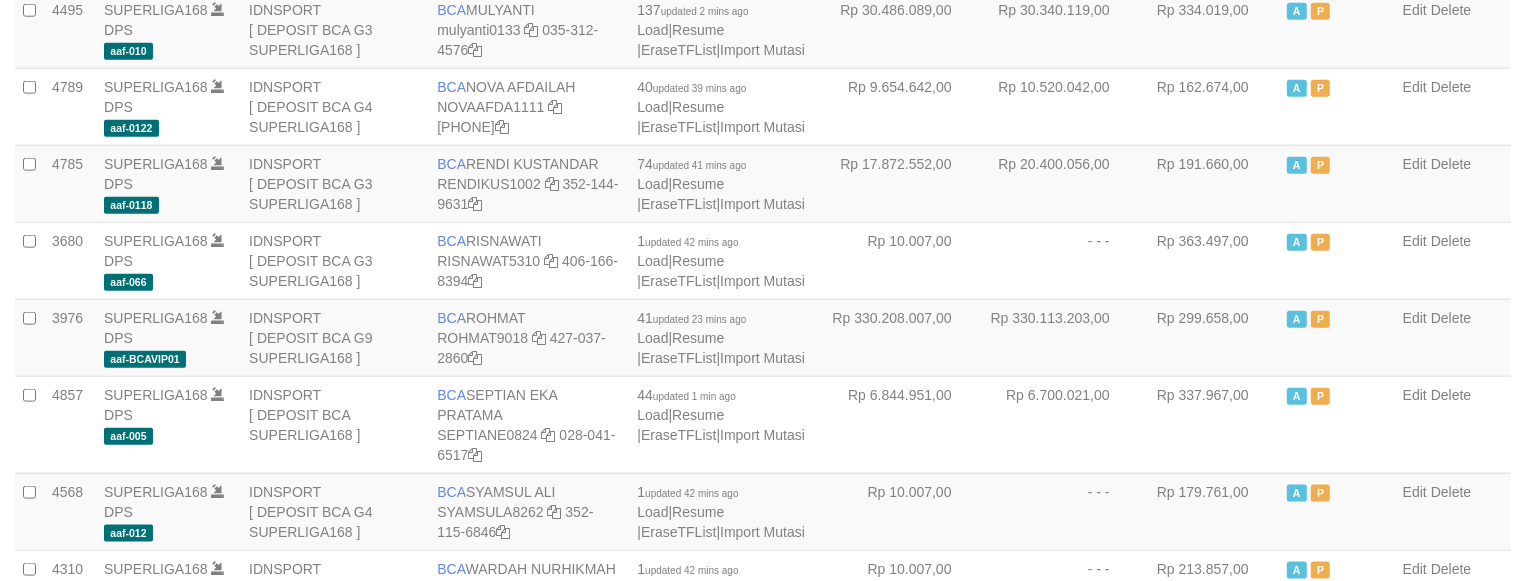 scroll, scrollTop: 1882, scrollLeft: 0, axis: vertical 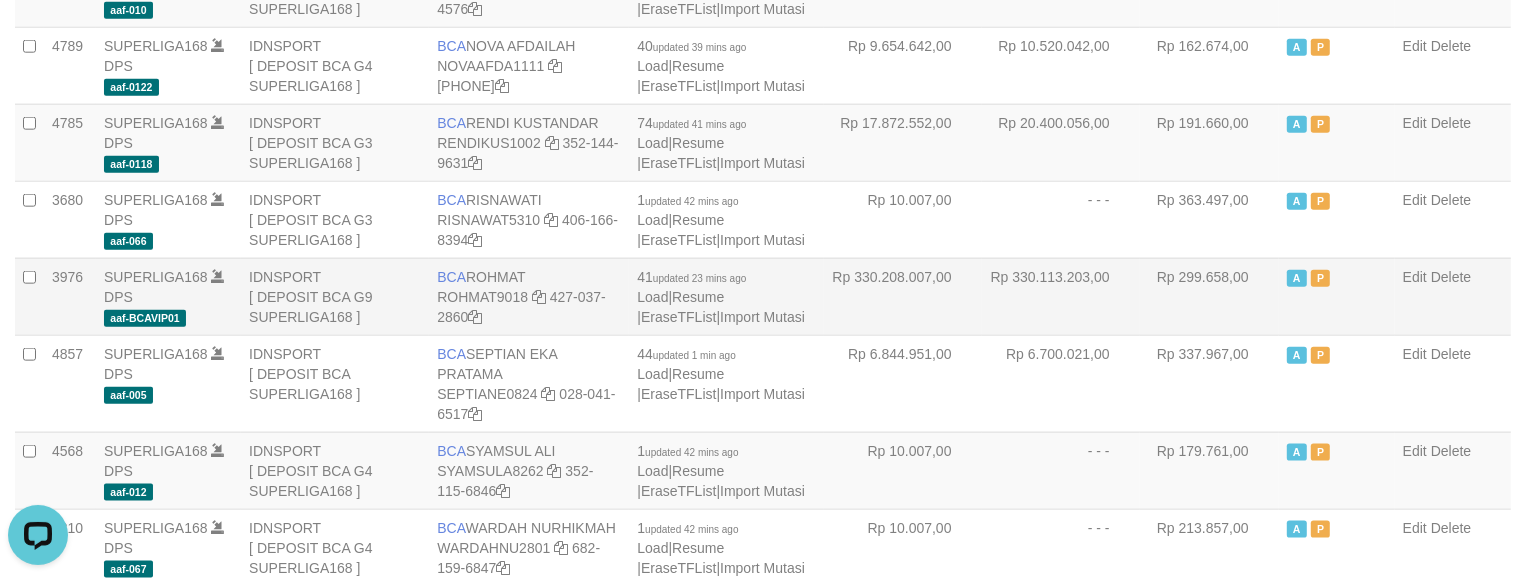 click on "Rp 299.658,00" at bounding box center [1209, 296] 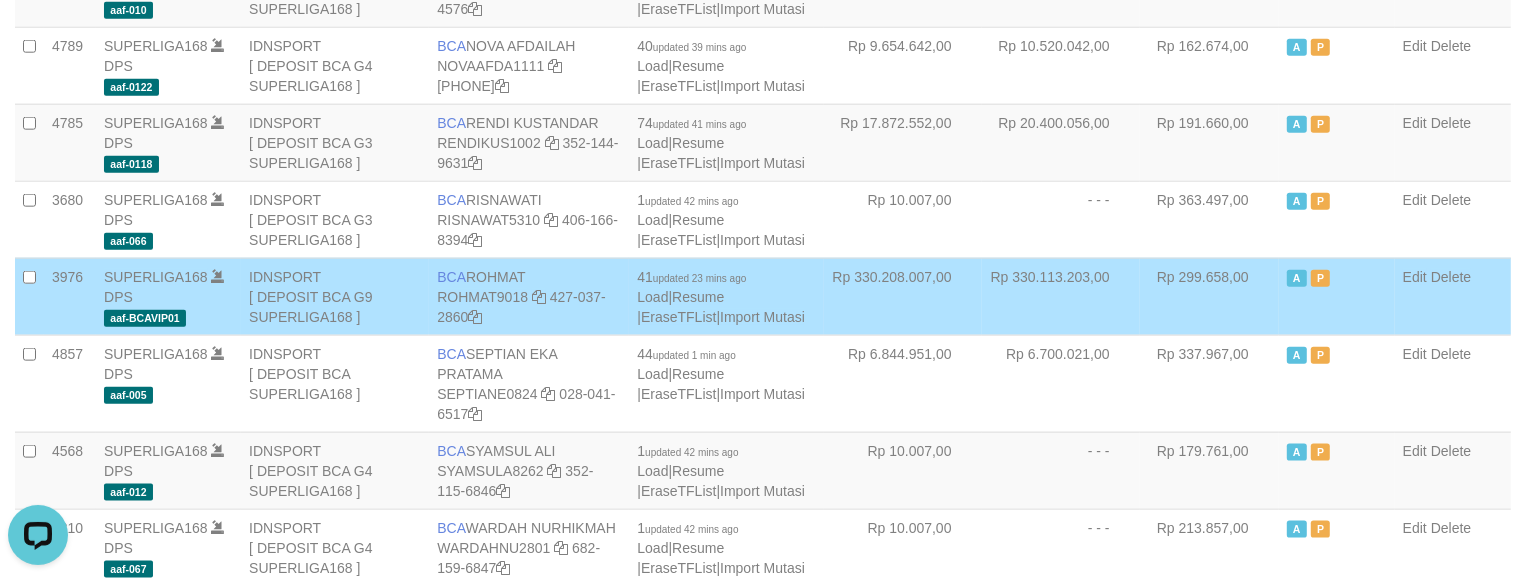 scroll, scrollTop: 1215, scrollLeft: 0, axis: vertical 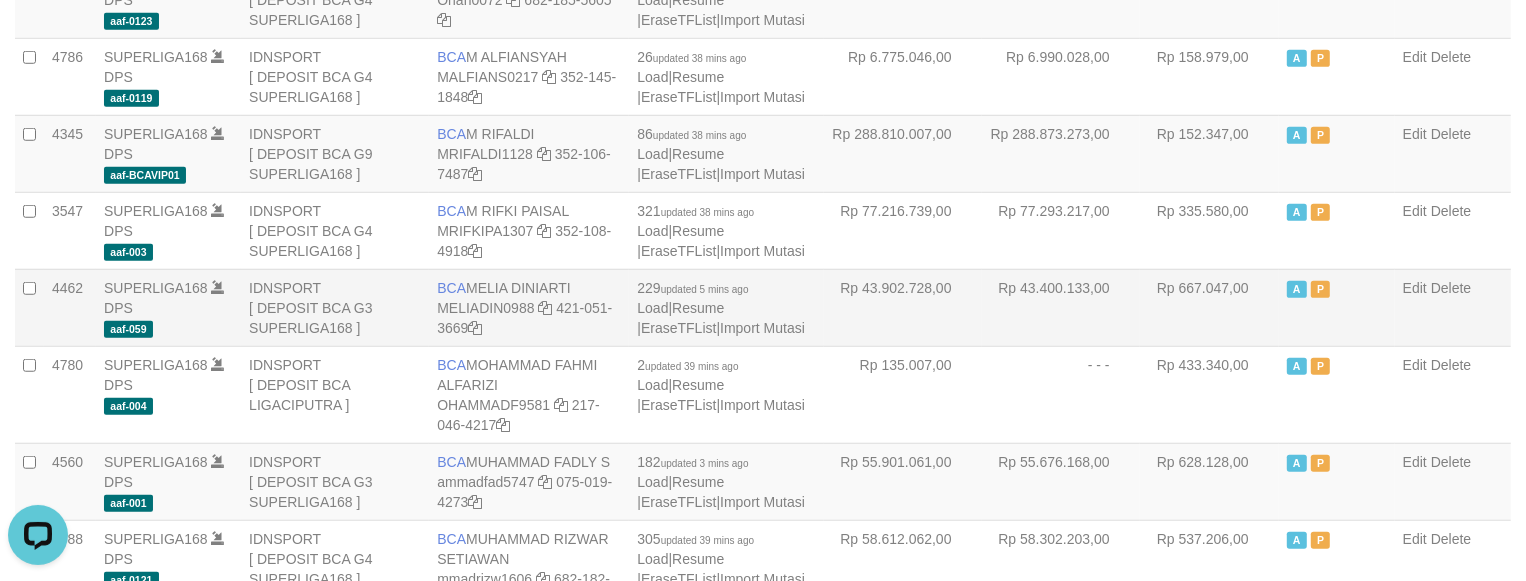 click on "Rp 667.047,00" at bounding box center (1209, 307) 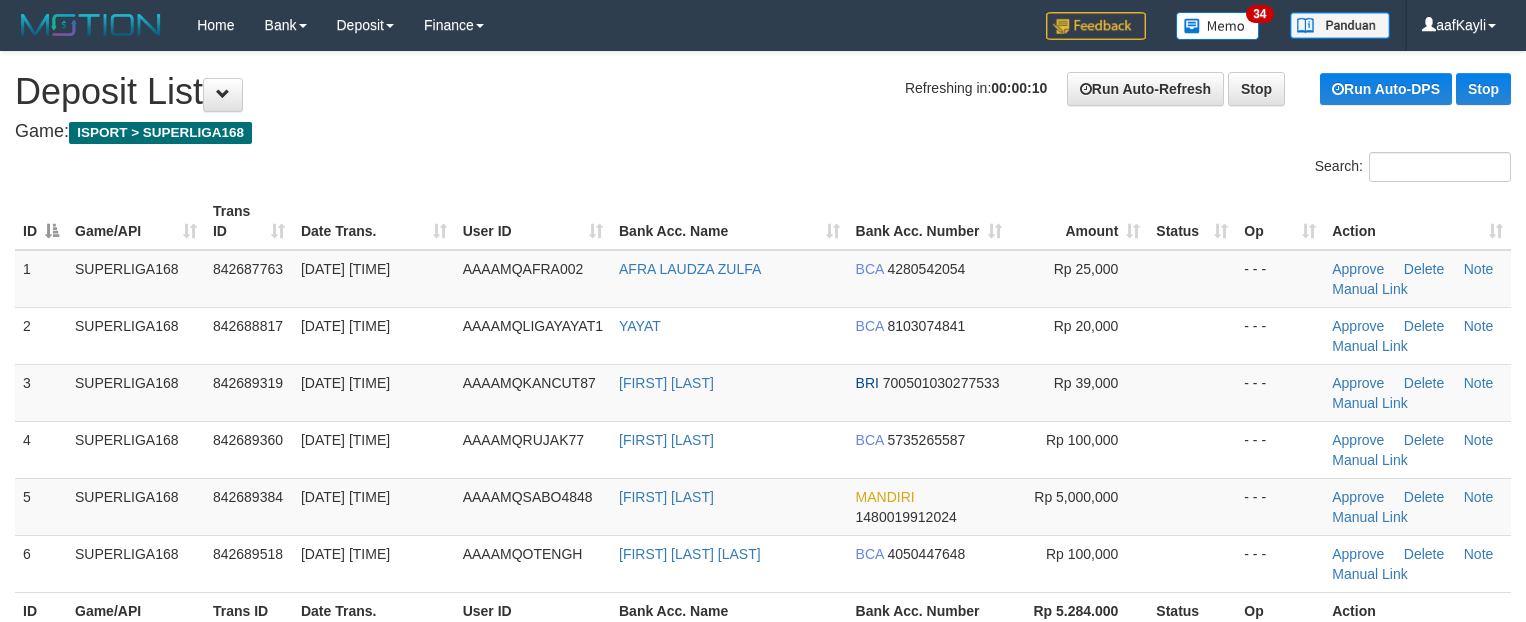 scroll, scrollTop: 0, scrollLeft: 0, axis: both 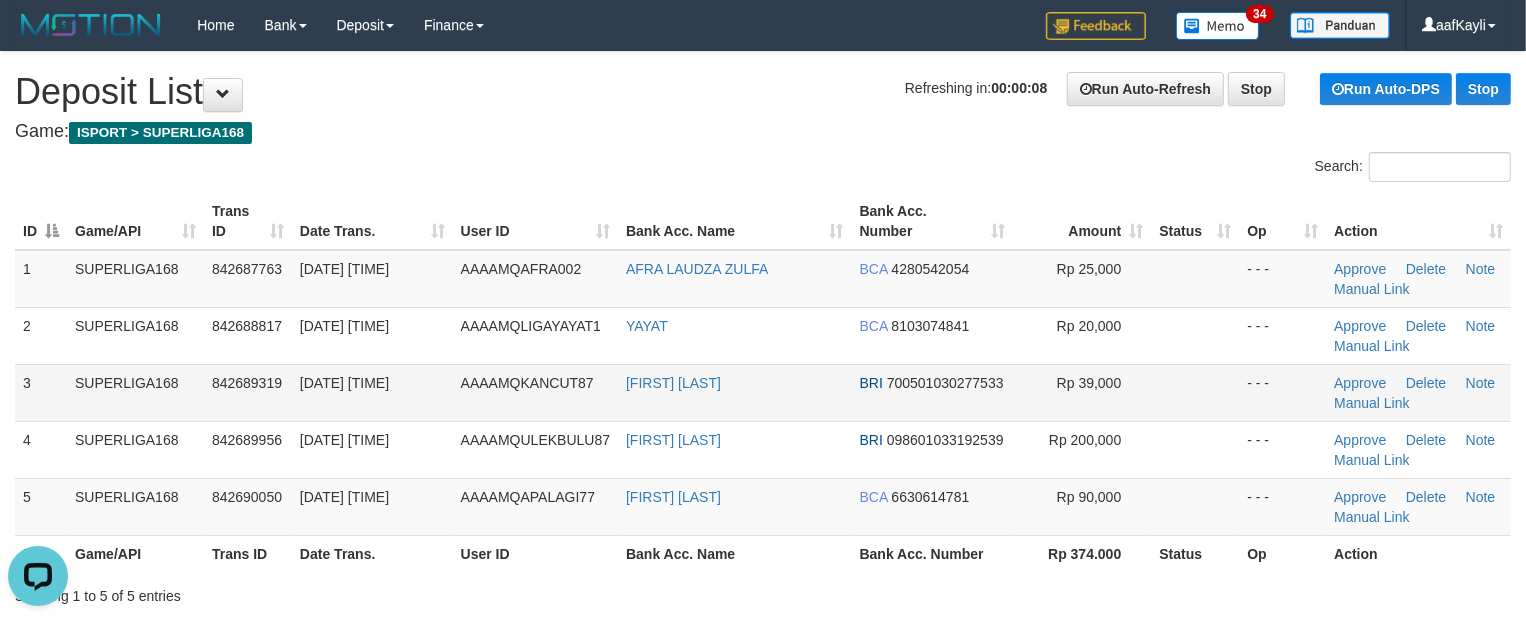 click on "- - -" at bounding box center [1282, 392] 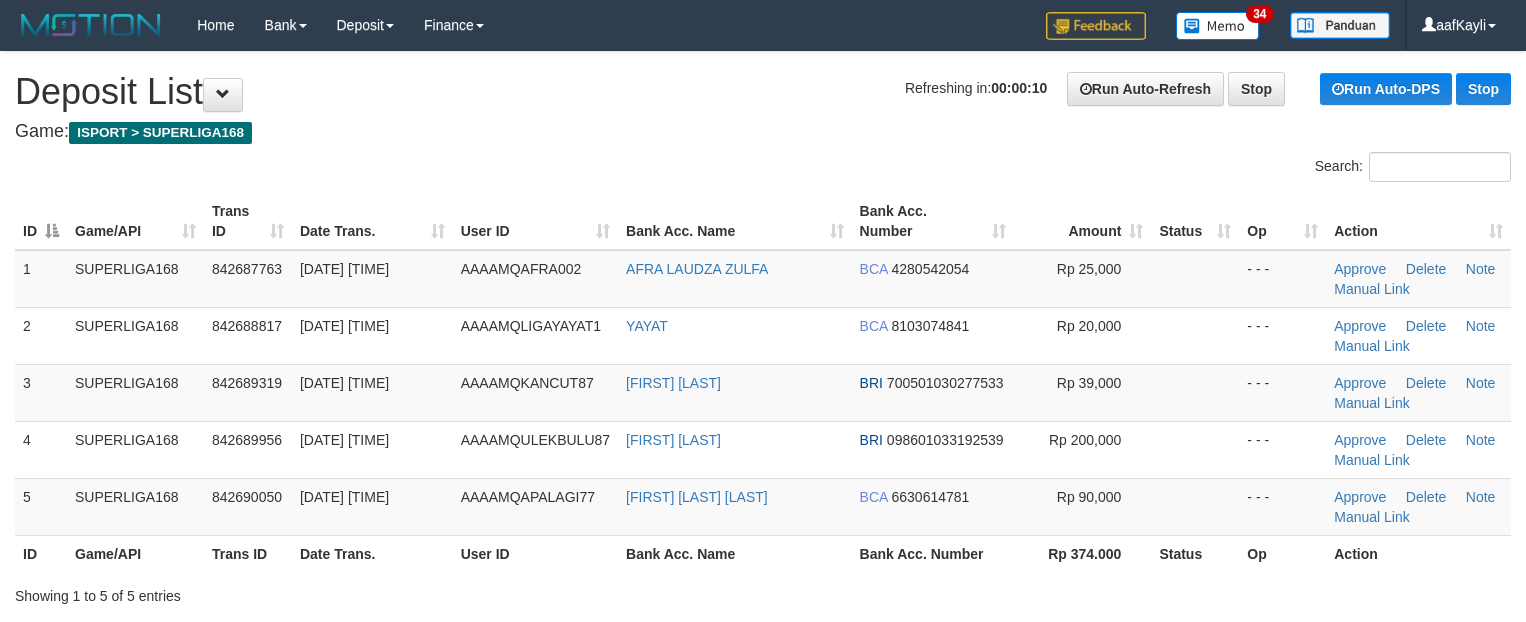 scroll, scrollTop: 0, scrollLeft: 0, axis: both 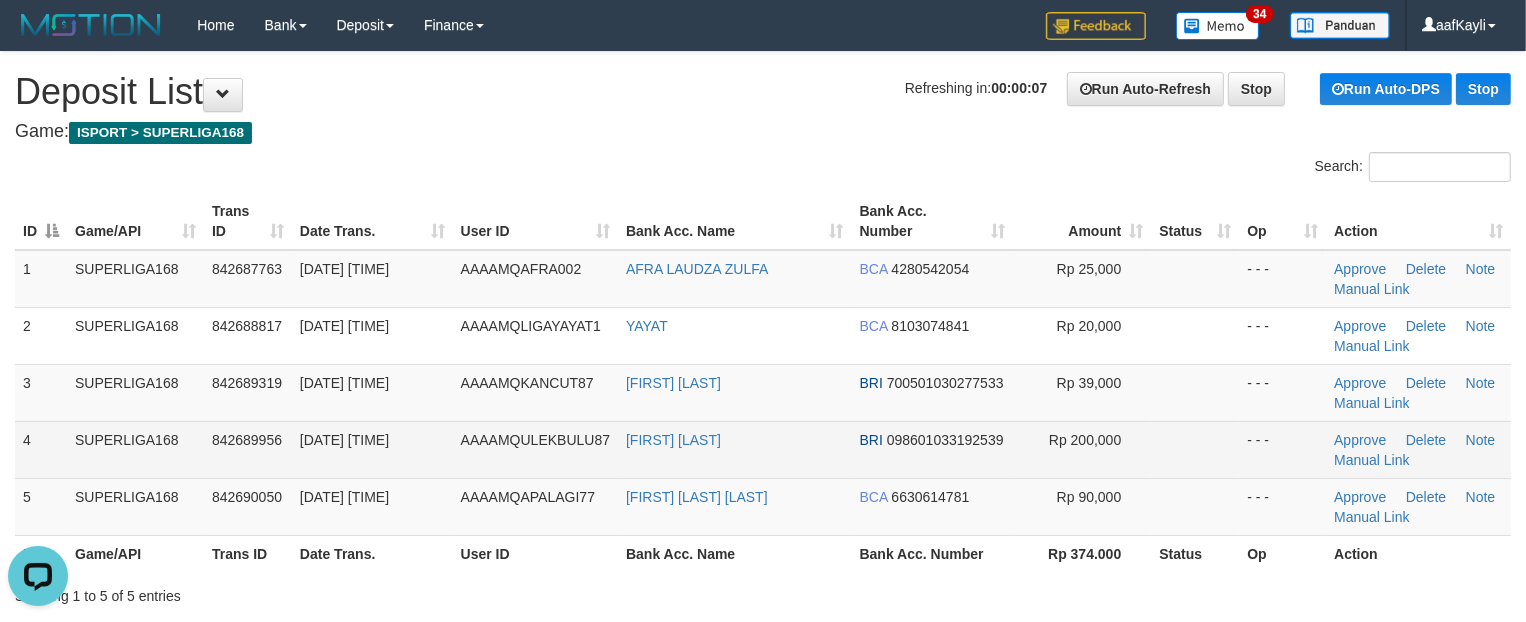click on "- - -" at bounding box center [1282, 449] 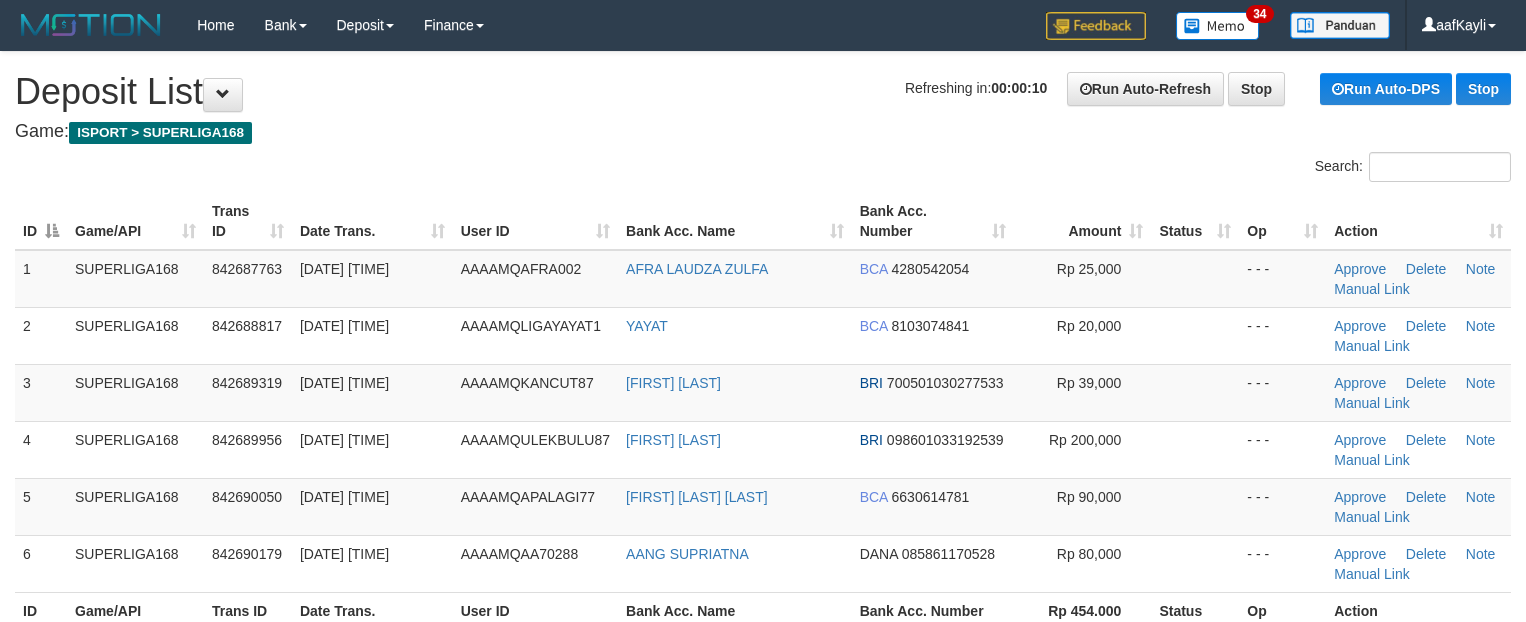 scroll, scrollTop: 0, scrollLeft: 0, axis: both 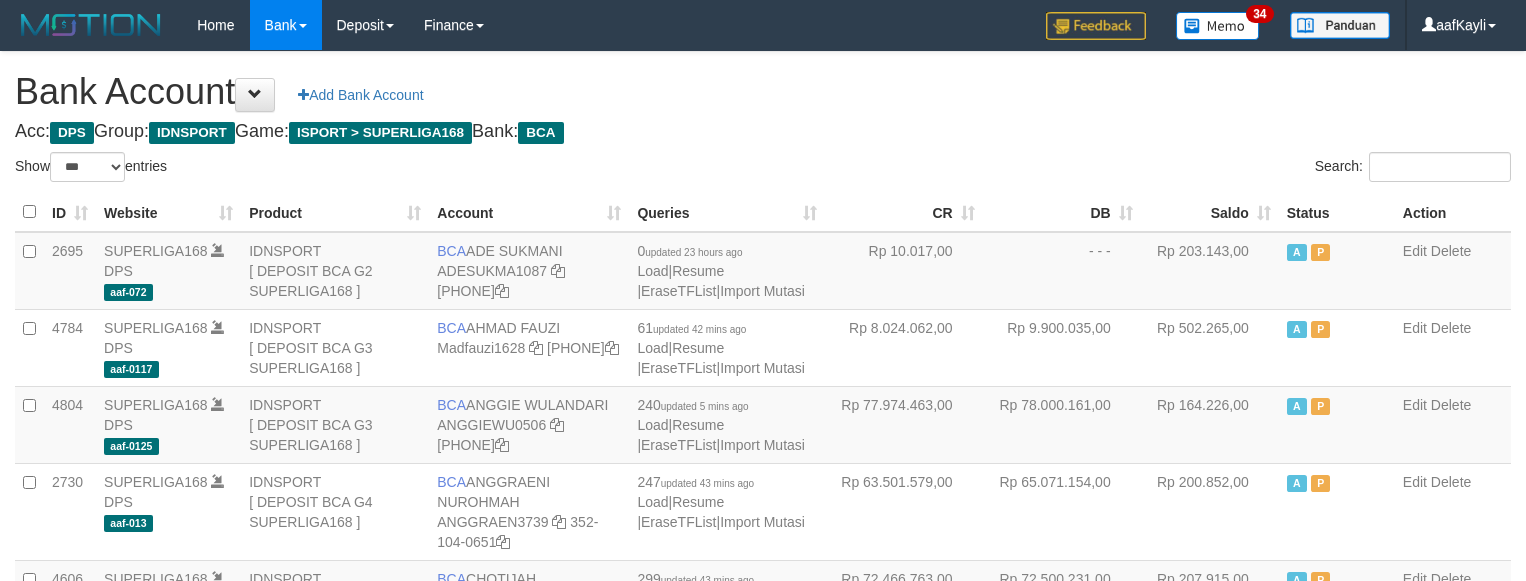 select on "***" 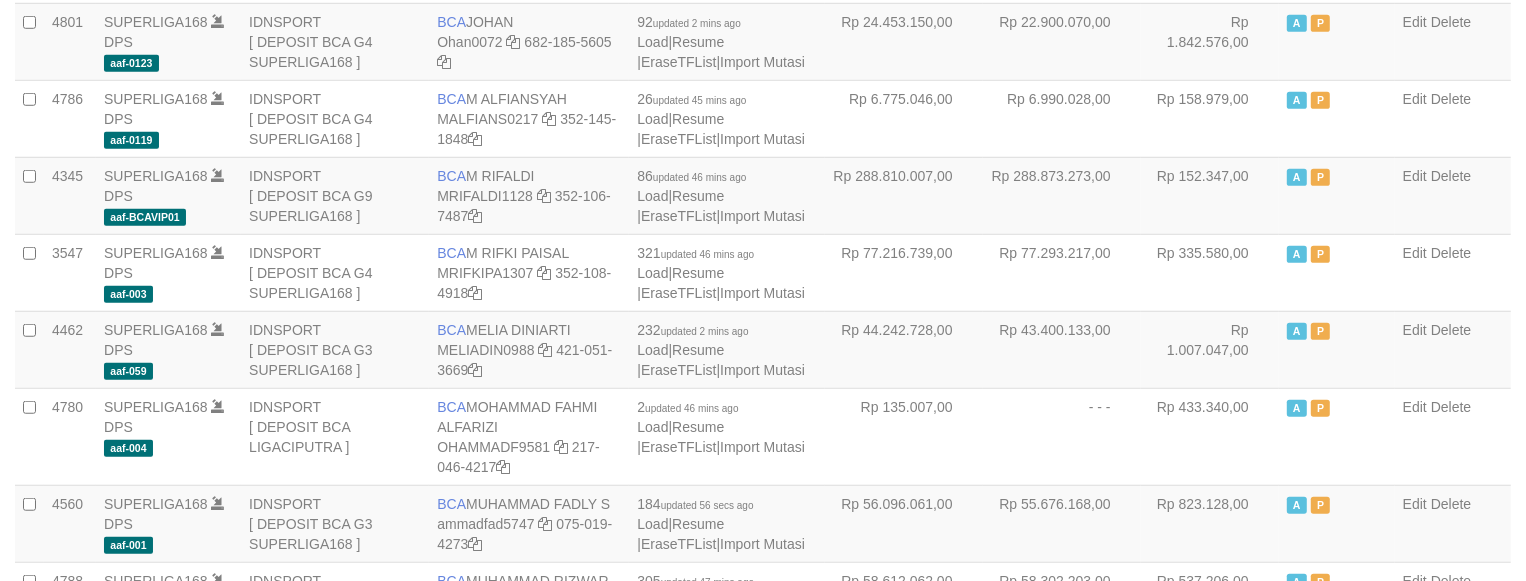scroll, scrollTop: 1215, scrollLeft: 0, axis: vertical 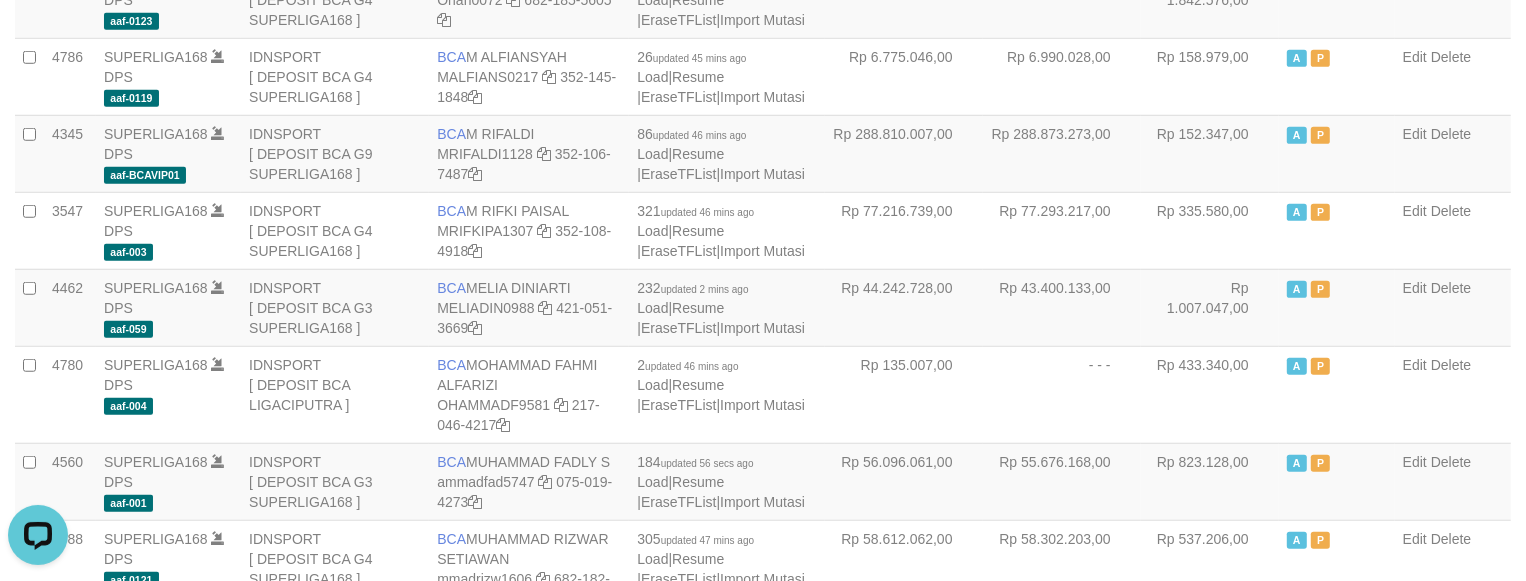 click on "Rp 1.007.047,00" at bounding box center (1210, 307) 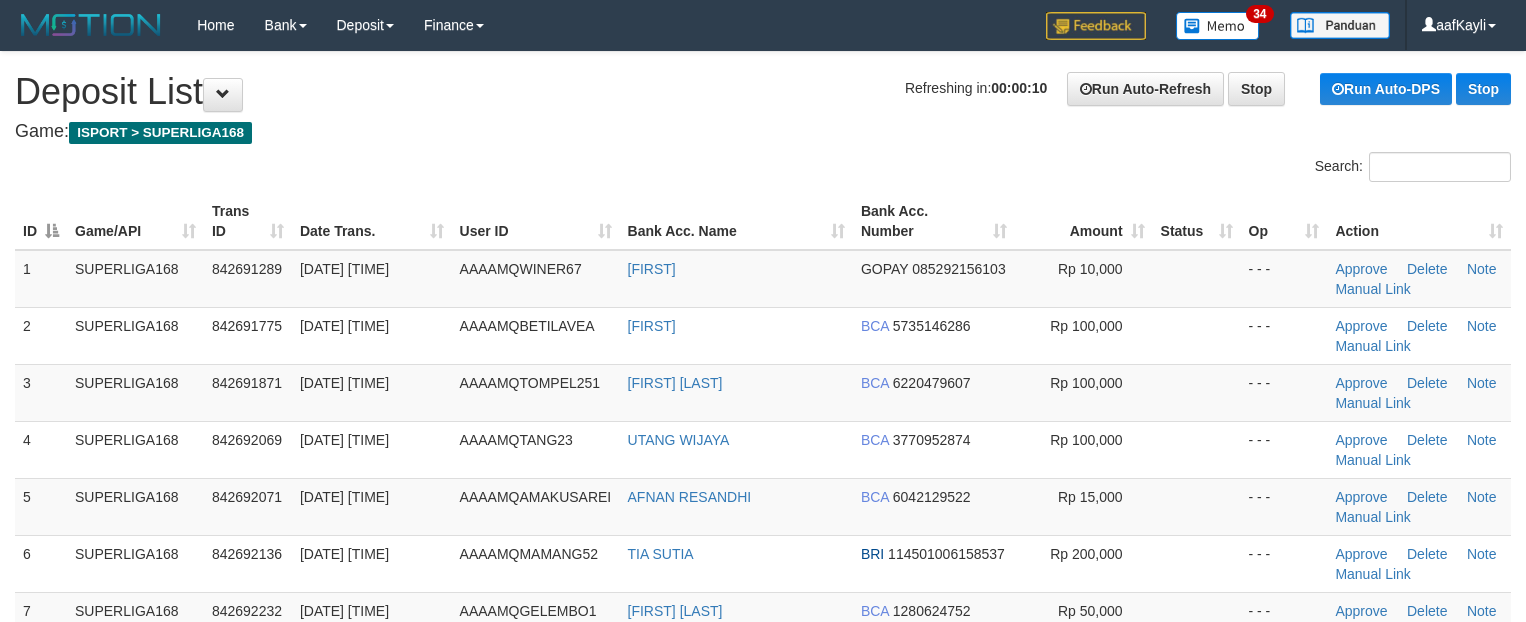 scroll, scrollTop: 0, scrollLeft: 0, axis: both 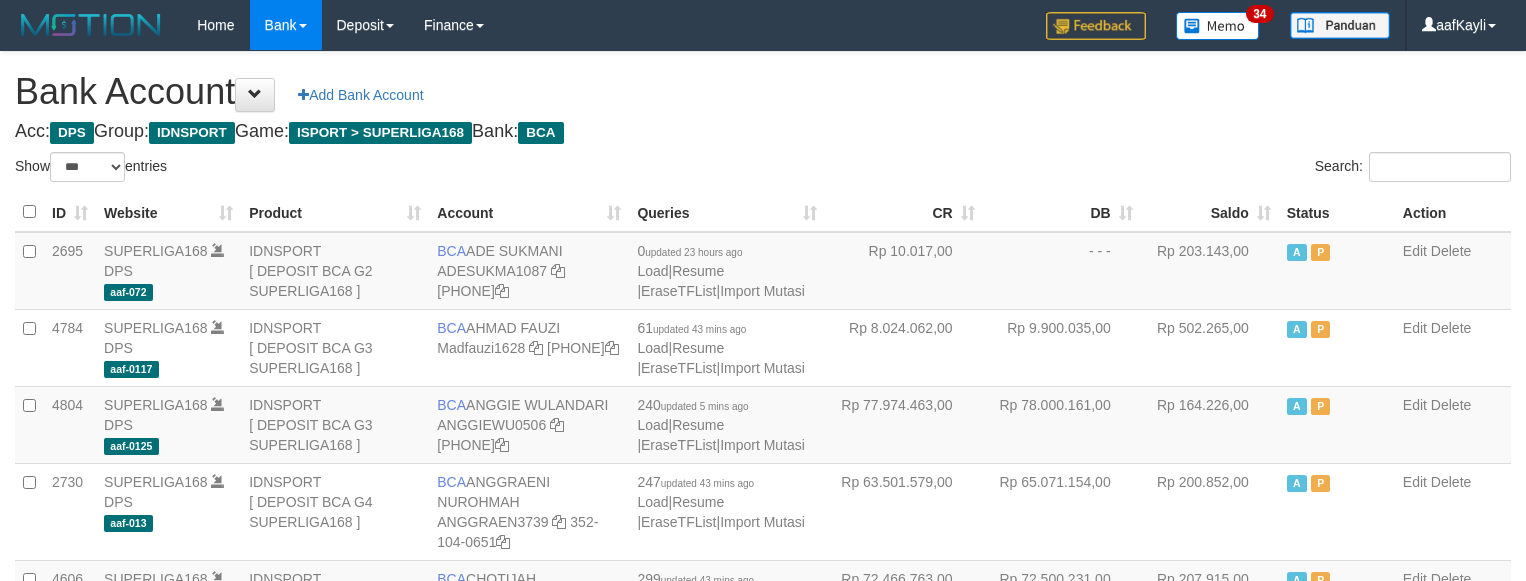 select on "***" 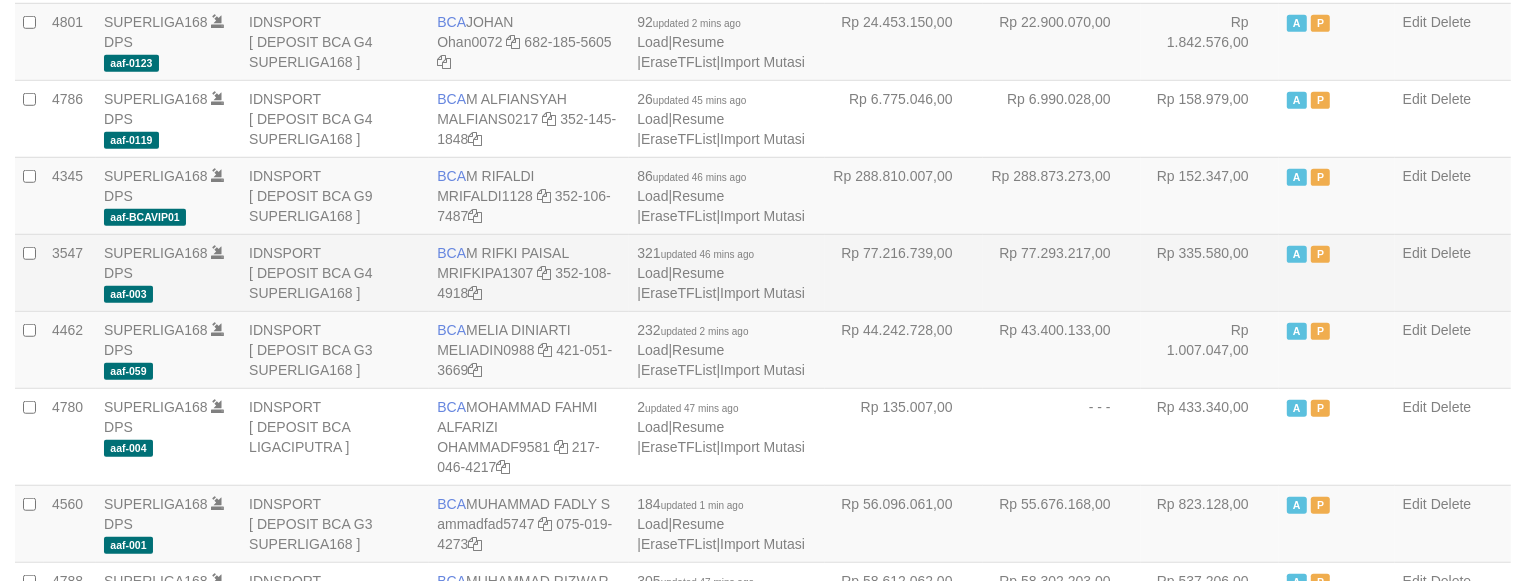 scroll, scrollTop: 1215, scrollLeft: 0, axis: vertical 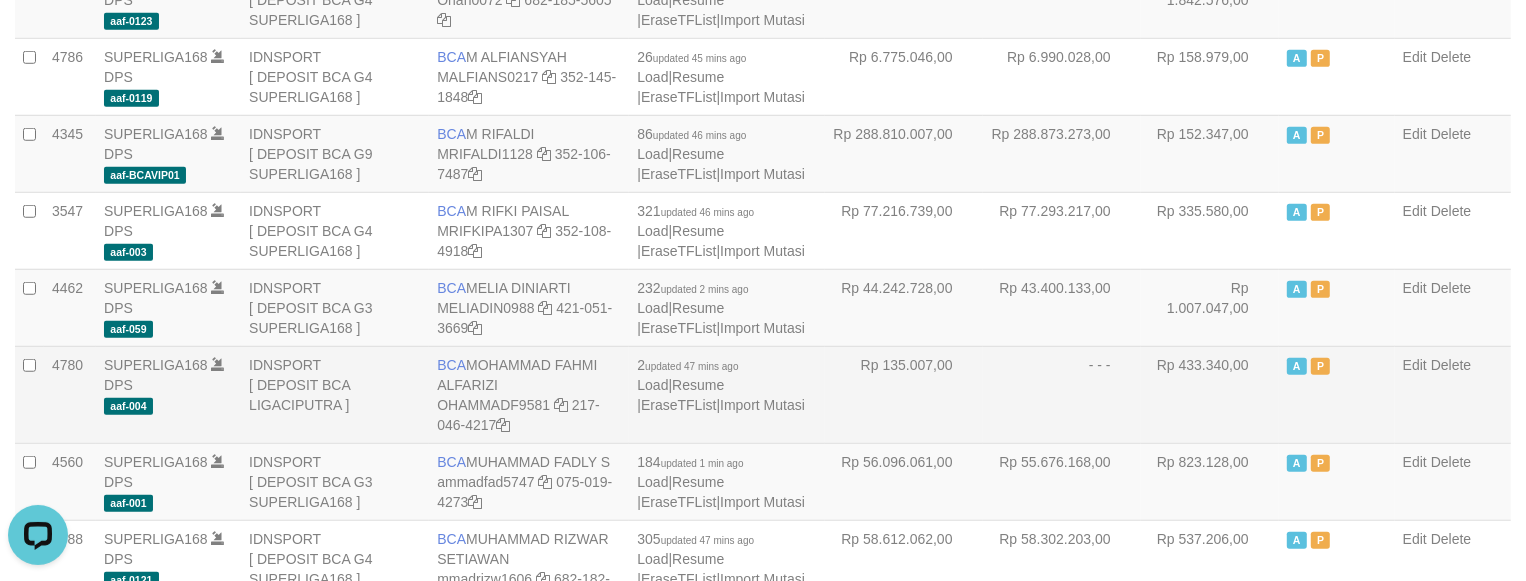 click on "A
P" at bounding box center (1337, 394) 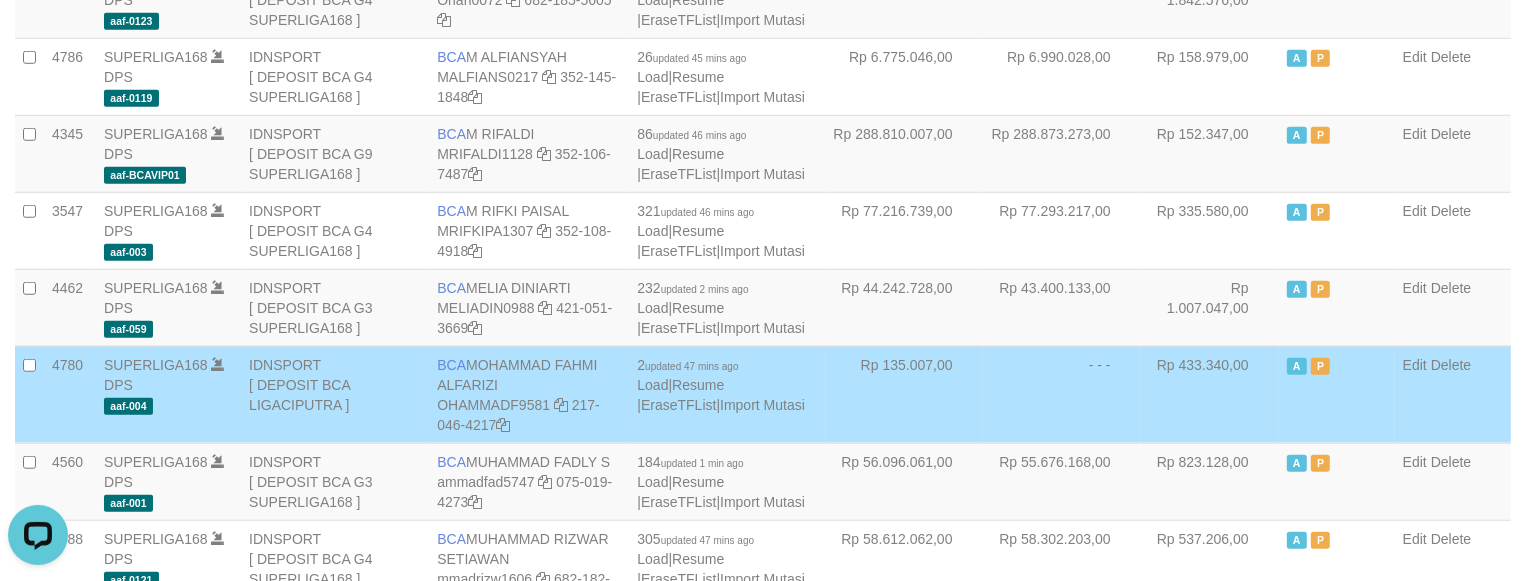 scroll, scrollTop: 675, scrollLeft: 0, axis: vertical 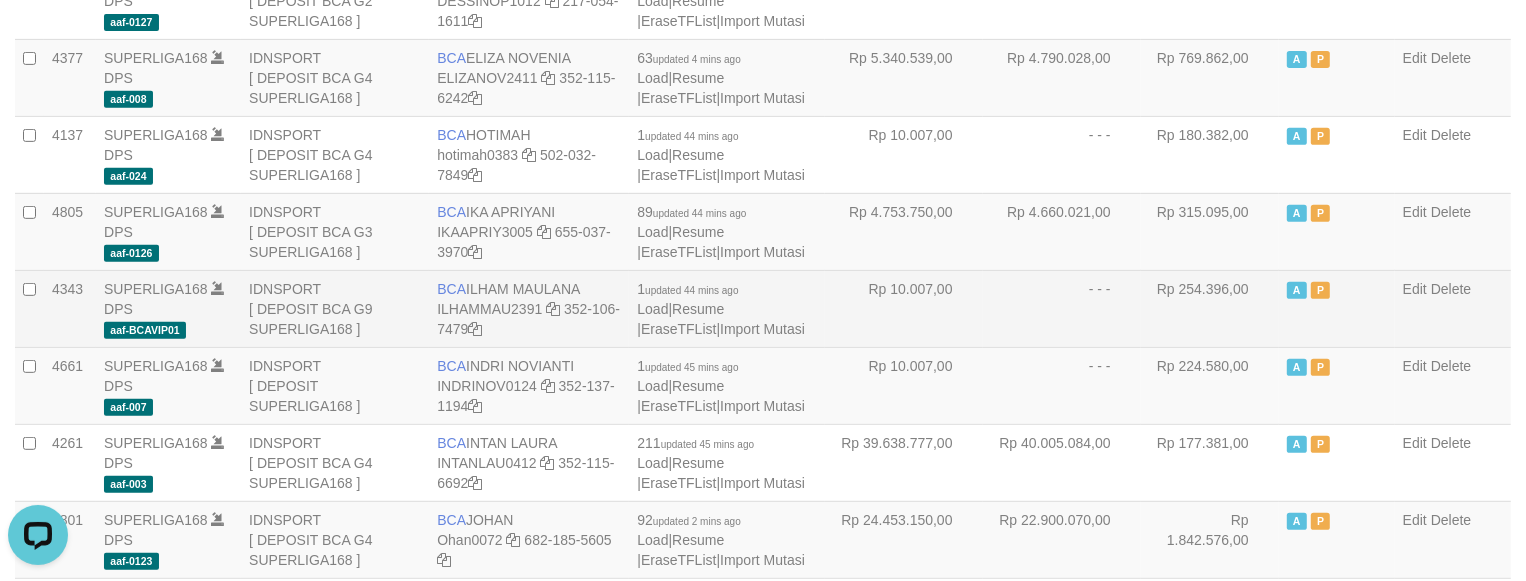 click on "- - -" at bounding box center [1062, 308] 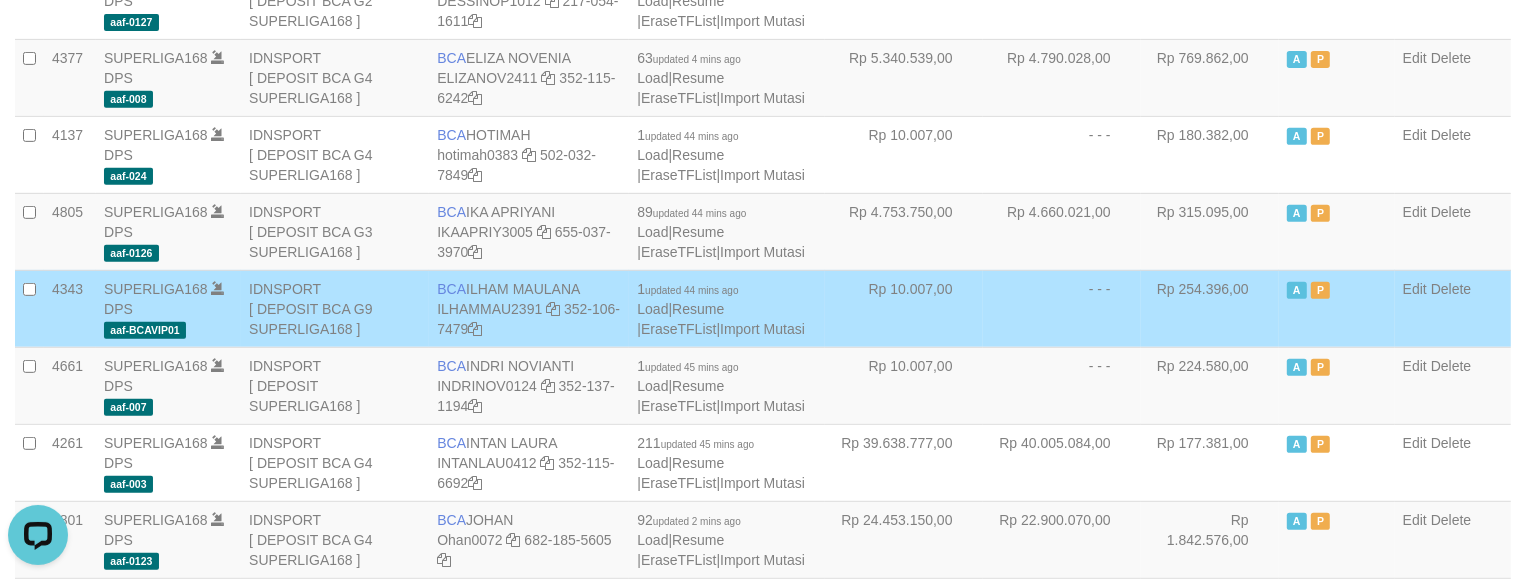 click on "- - -" at bounding box center (1062, 308) 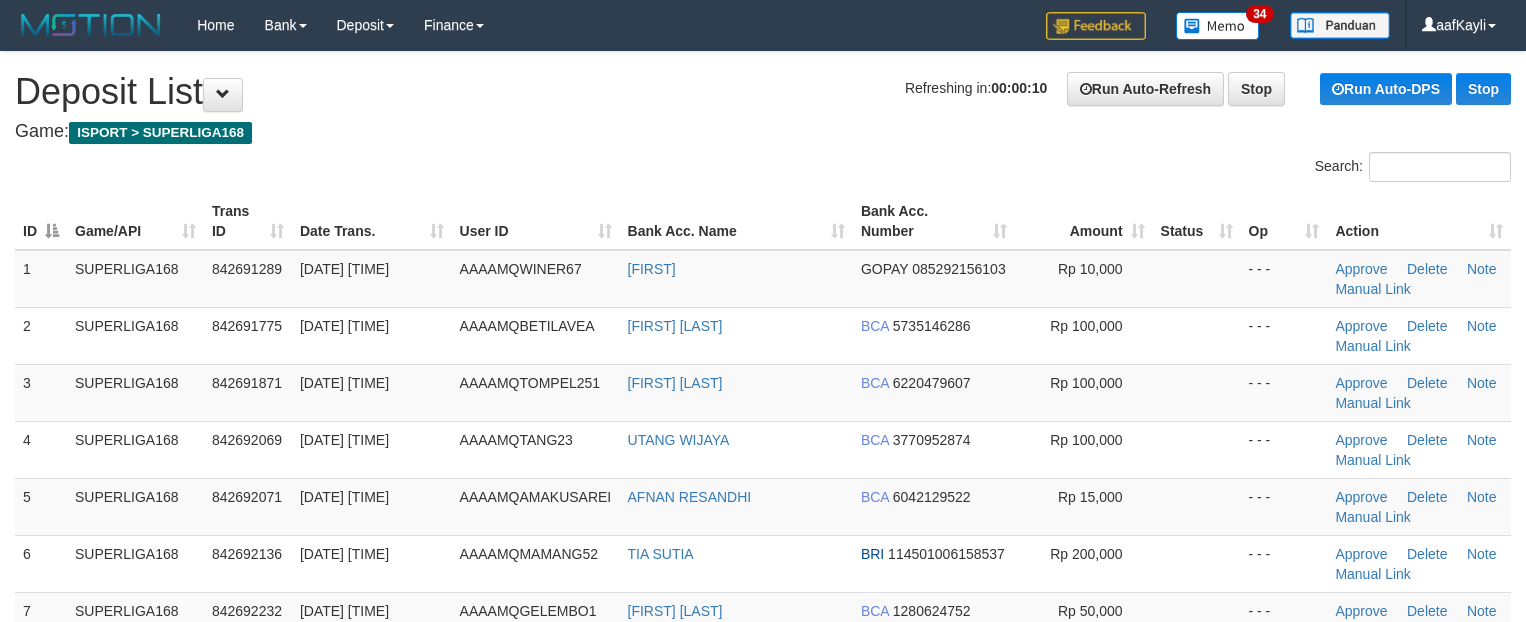 scroll, scrollTop: 0, scrollLeft: 0, axis: both 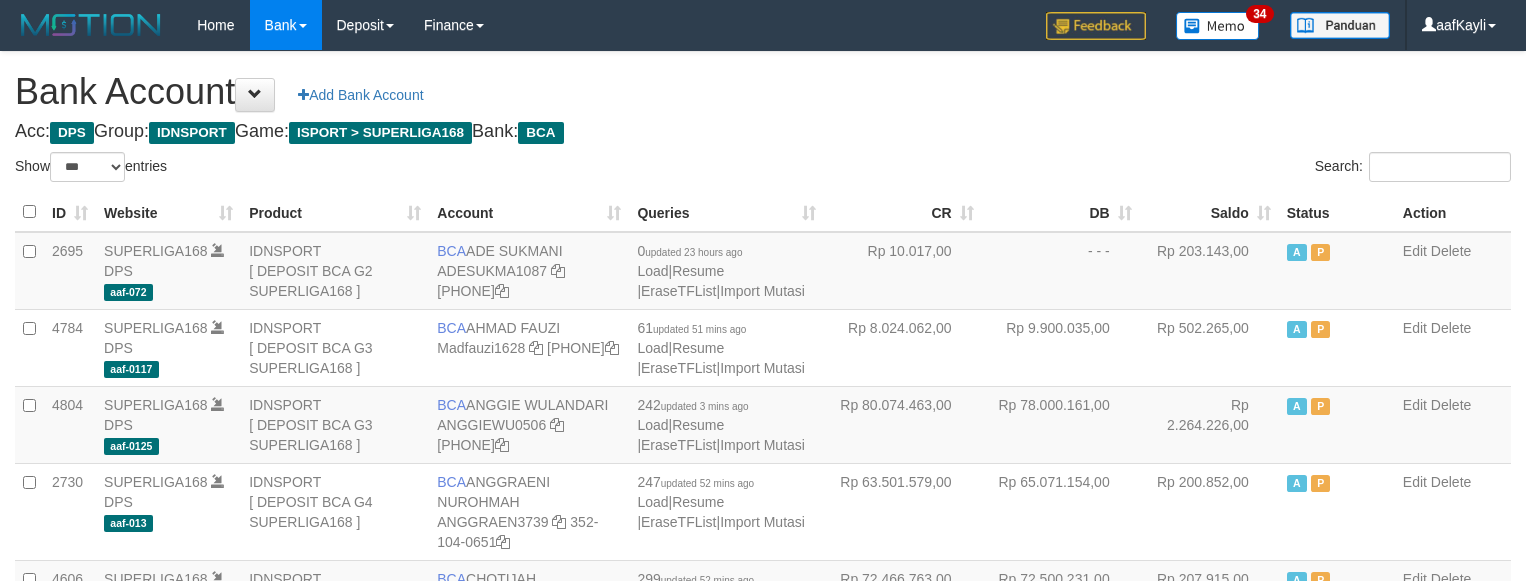 select on "***" 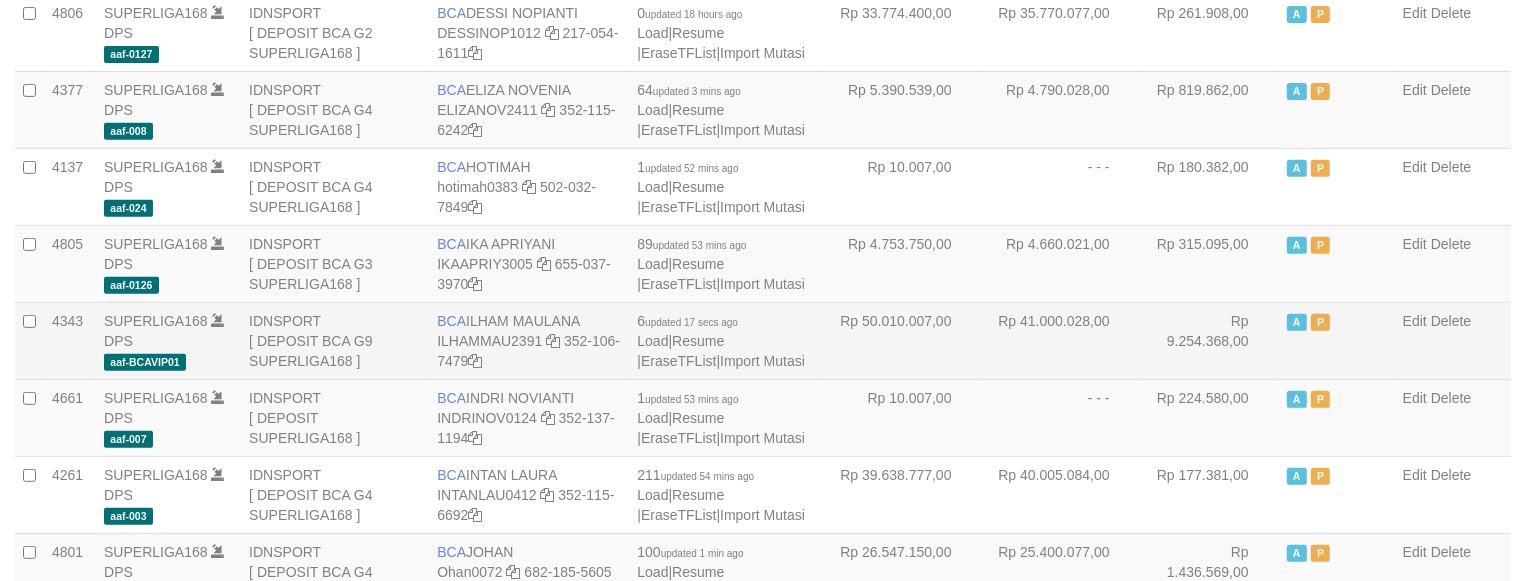 scroll, scrollTop: 0, scrollLeft: 0, axis: both 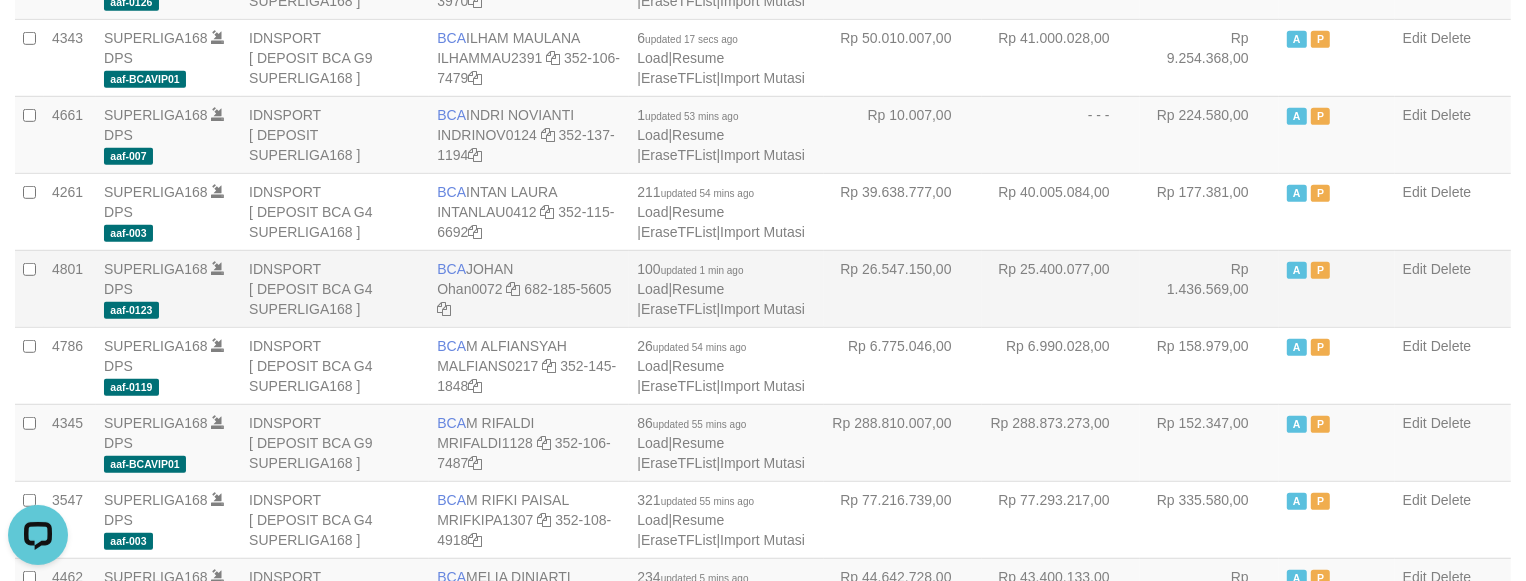 click on "Rp 1.436.569,00" at bounding box center [1209, 288] 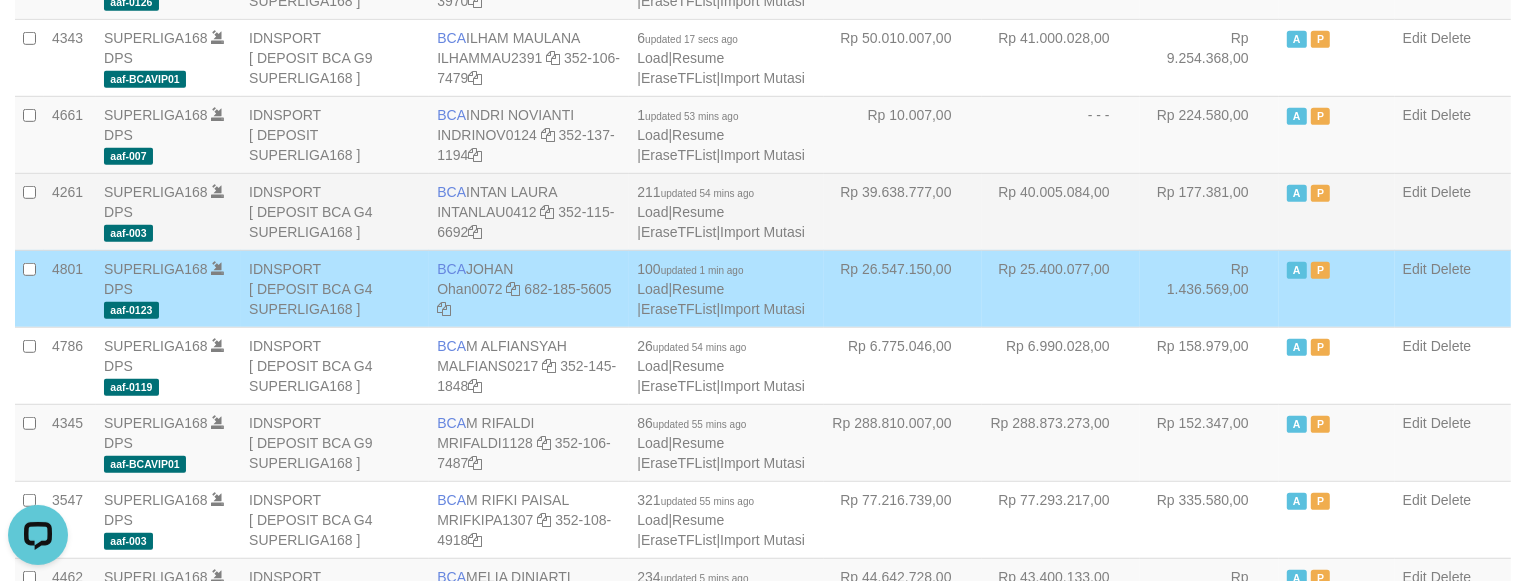 click on "Rp 39.638.777,00" at bounding box center [903, 211] 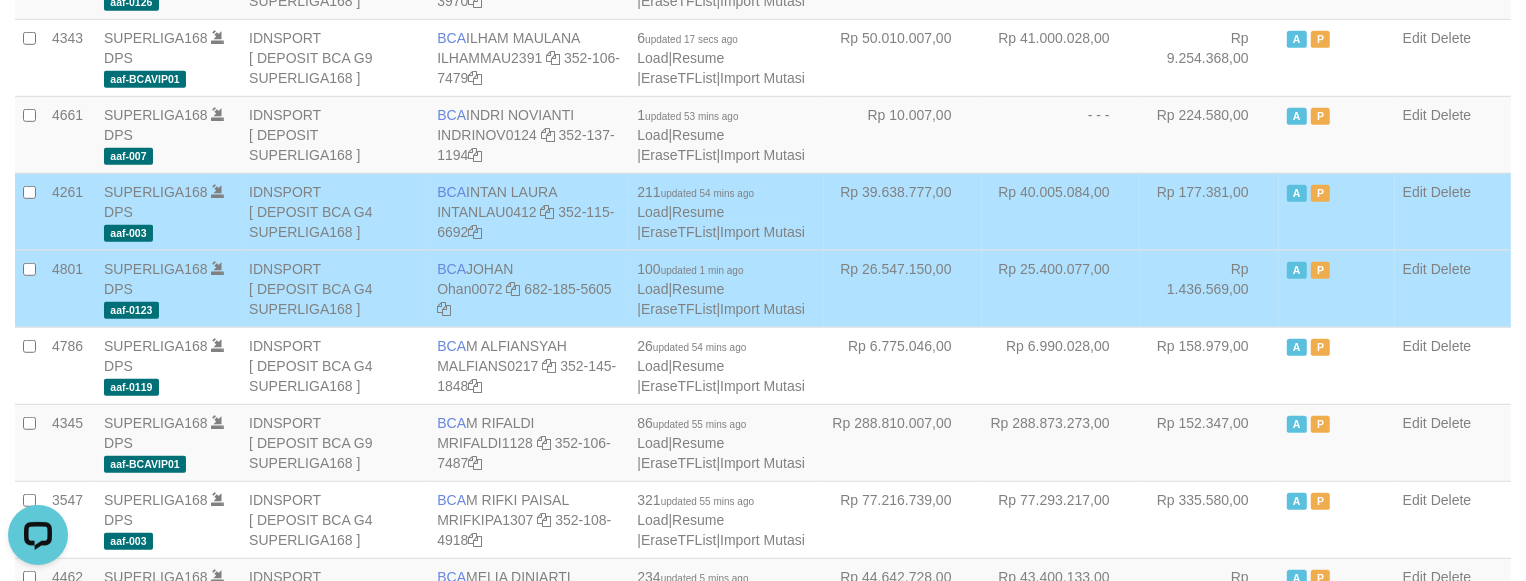 click on "Rp 26.547.150,00" at bounding box center [903, 288] 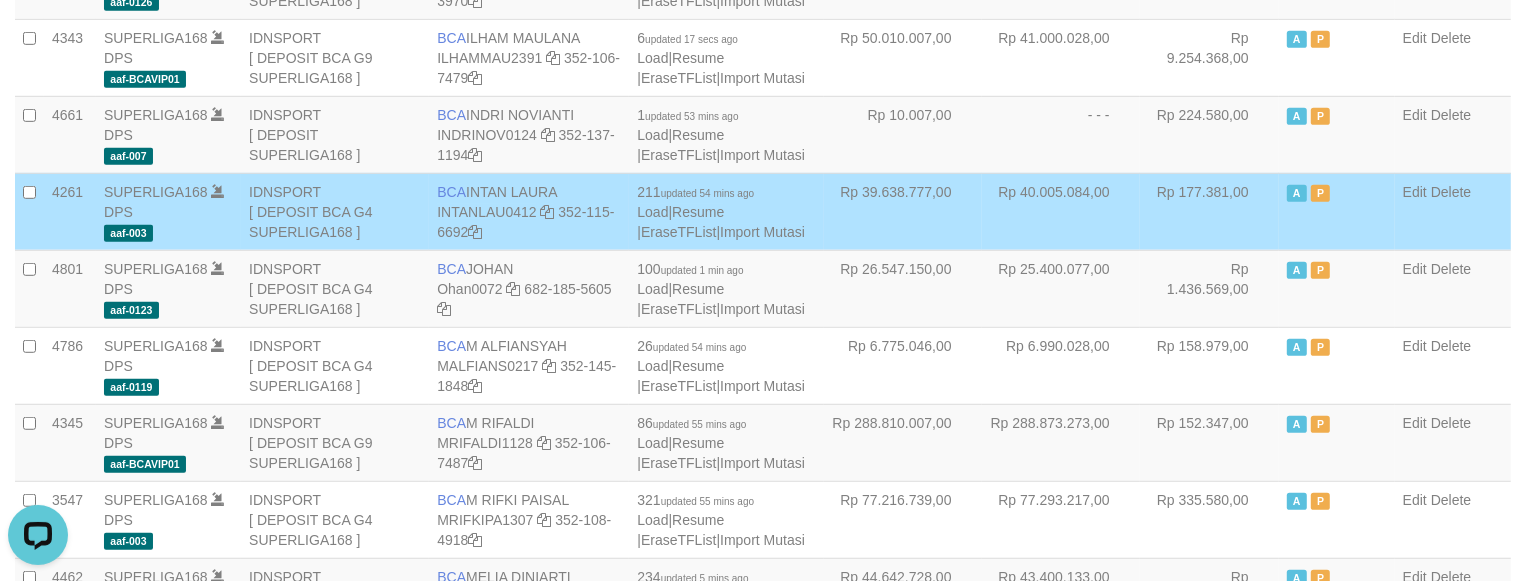 click on "2695
SUPERLIGA168
DPS
aaf-072
IDNSPORT
[ DEPOSIT BCA G2 SUPERLIGA168 ]
BCA
ADE SUKMANI
ADESUKMA1087
406-224-0516
0  updated 23 hours ago
Load
|
Resume
|
EraseTFList
|
Import Mutasi
Rp 10.017,00
- - -
Rp 203.143,00
A
P" at bounding box center [763, 540] 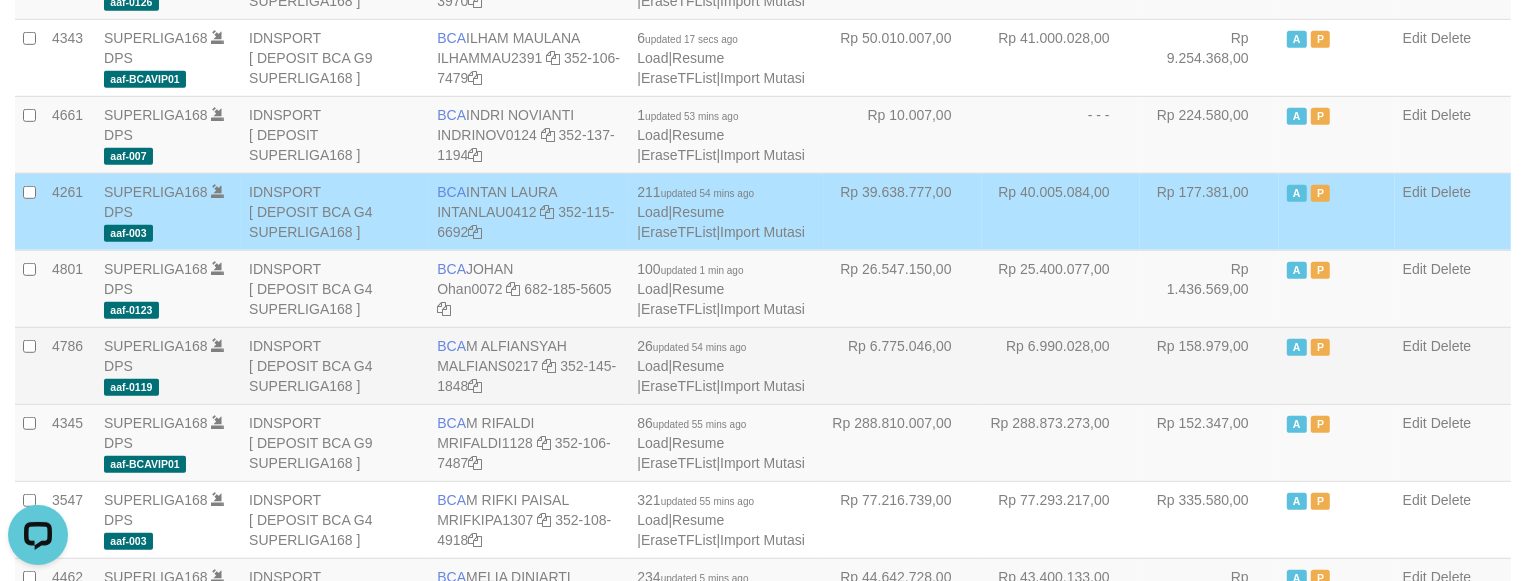click on "Rp 6.990.028,00" at bounding box center [1061, 365] 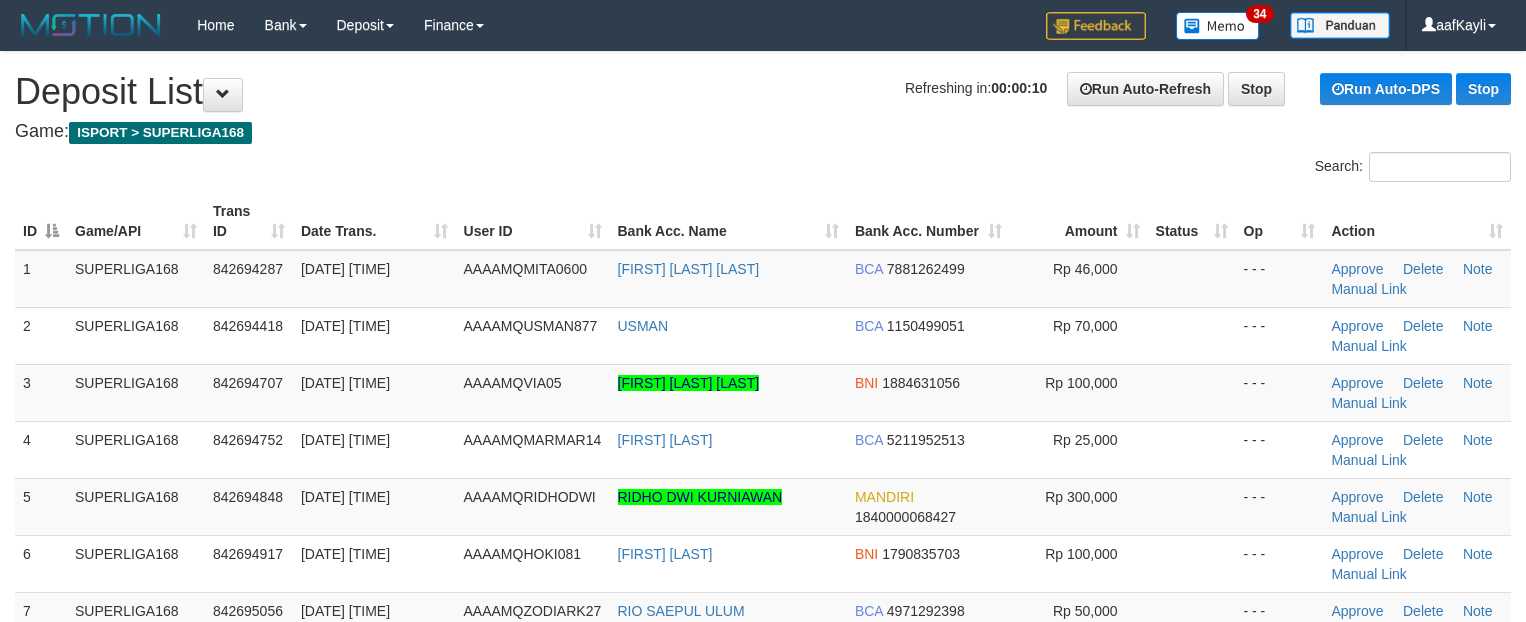 scroll, scrollTop: 0, scrollLeft: 0, axis: both 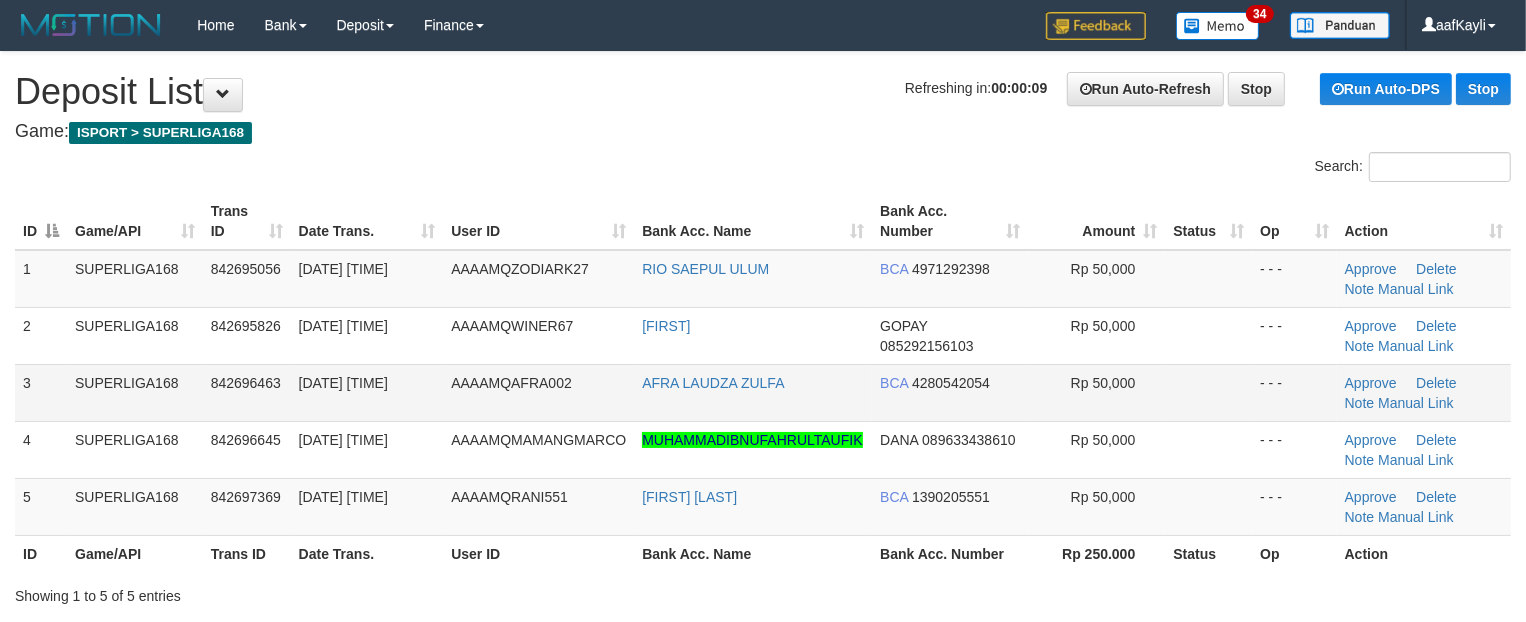 click at bounding box center (1208, 392) 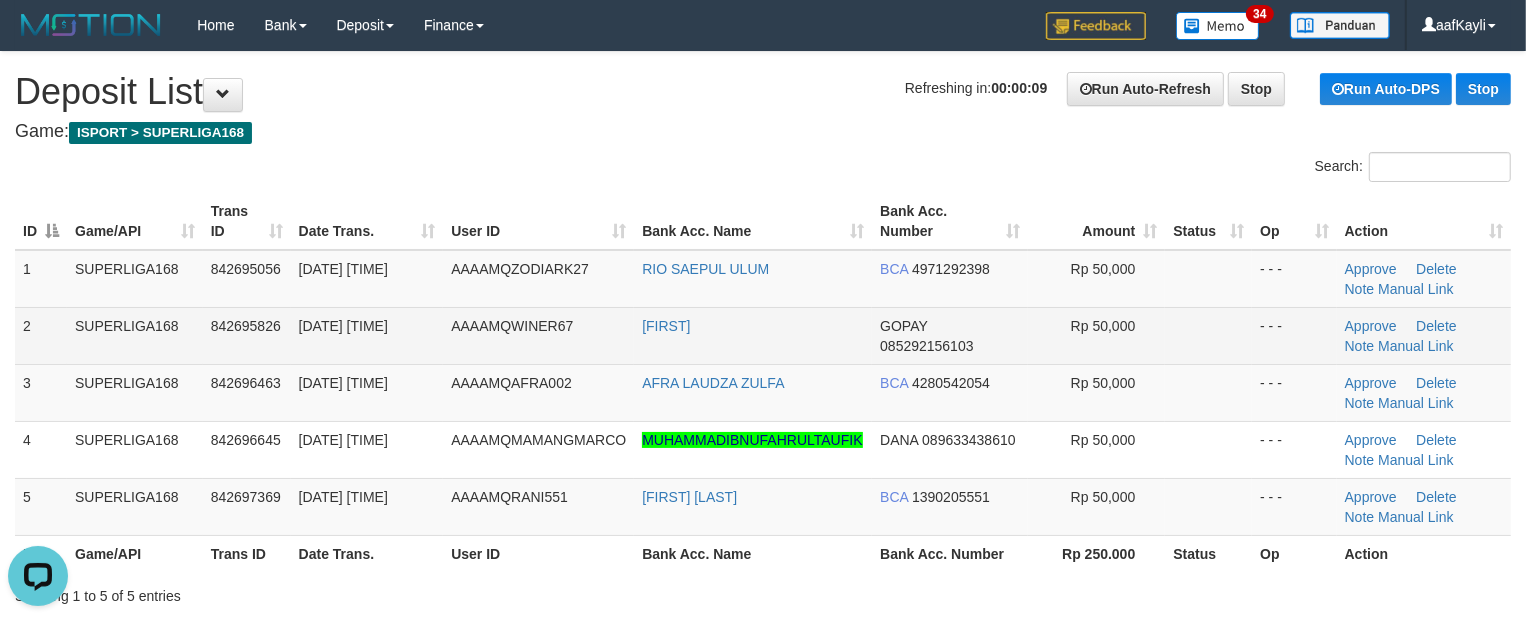 scroll, scrollTop: 0, scrollLeft: 0, axis: both 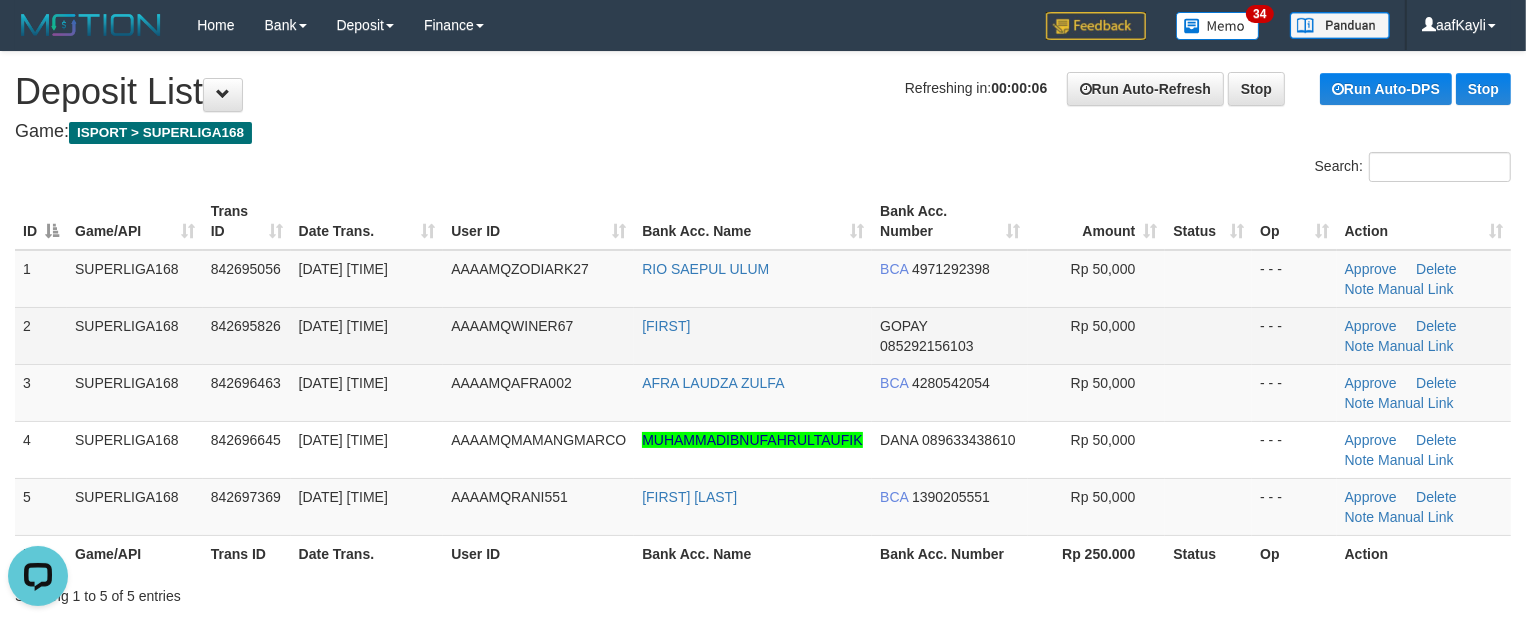 click at bounding box center [1208, 335] 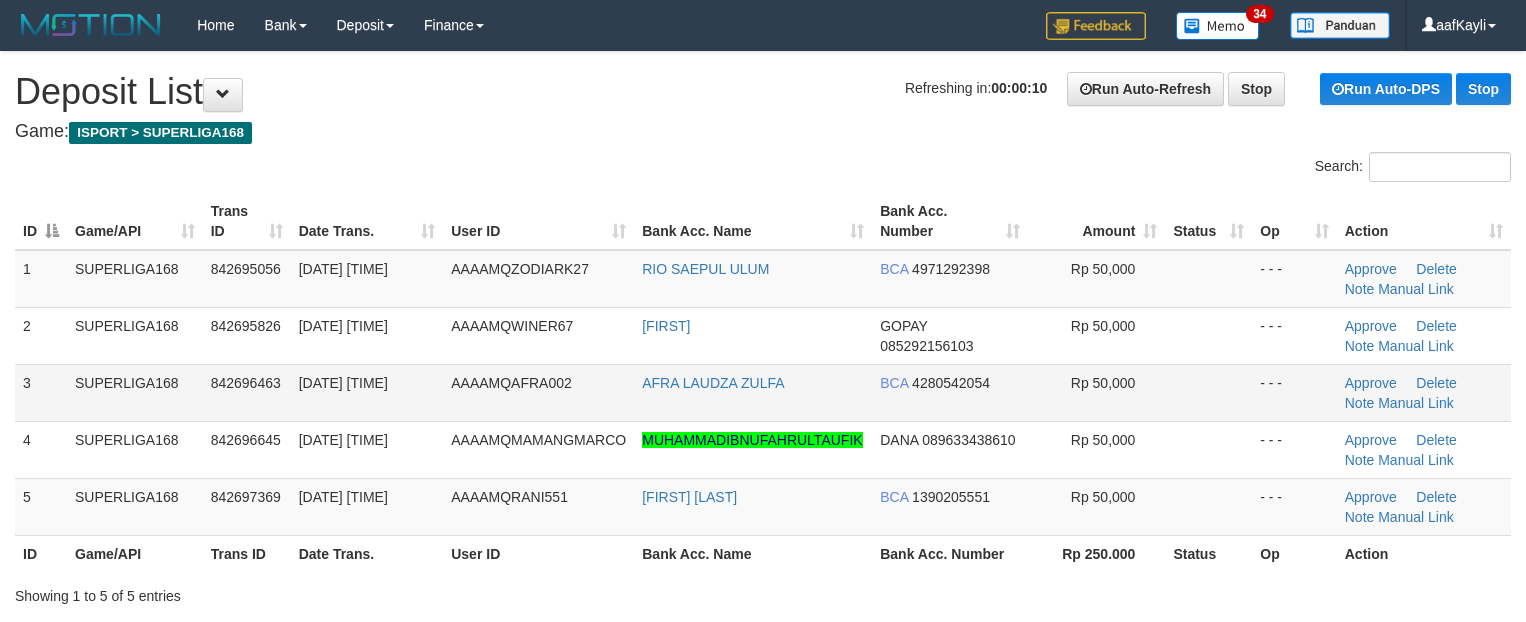 scroll, scrollTop: 0, scrollLeft: 0, axis: both 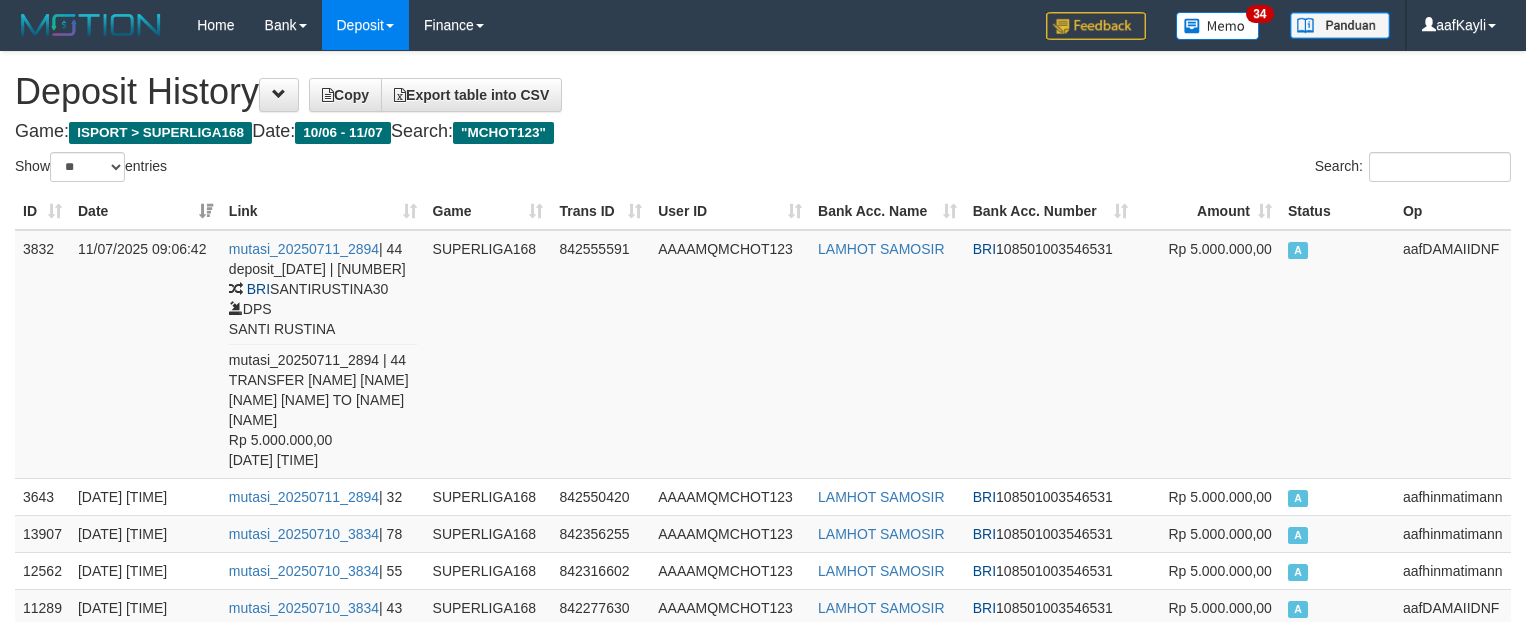 select on "**" 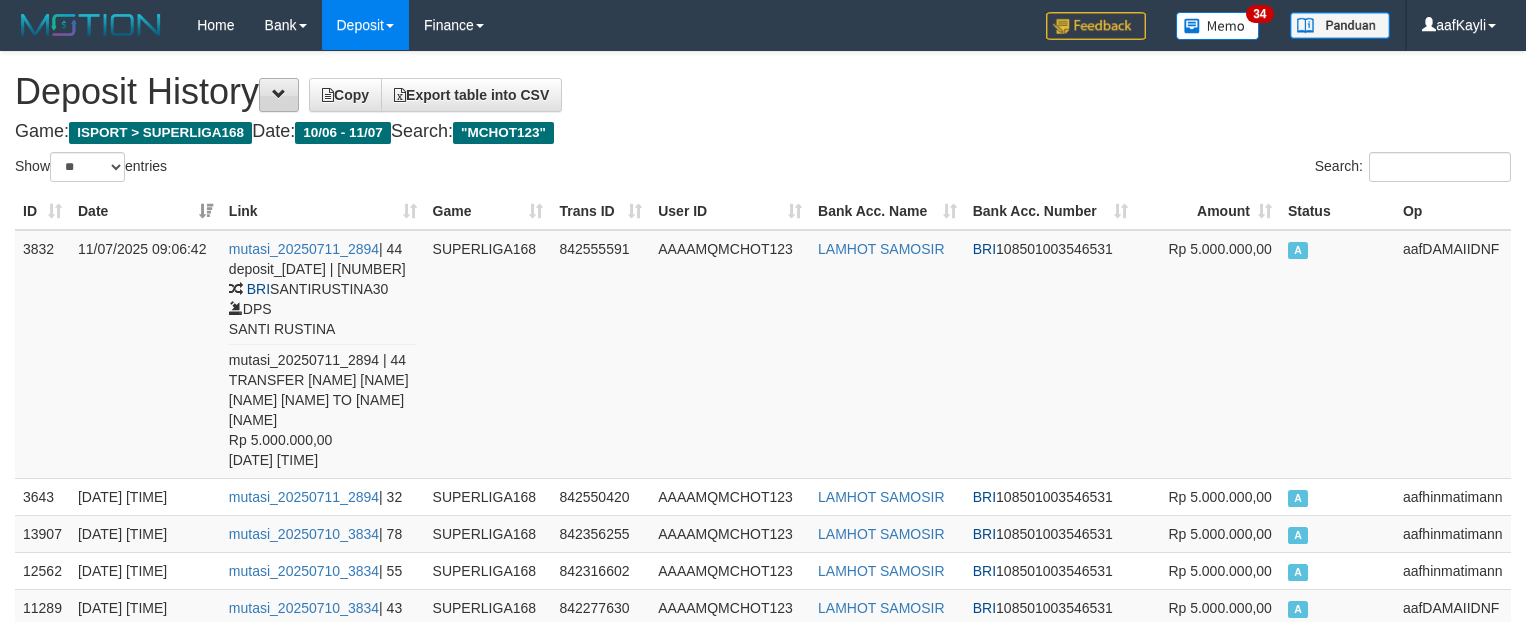 scroll, scrollTop: 0, scrollLeft: 0, axis: both 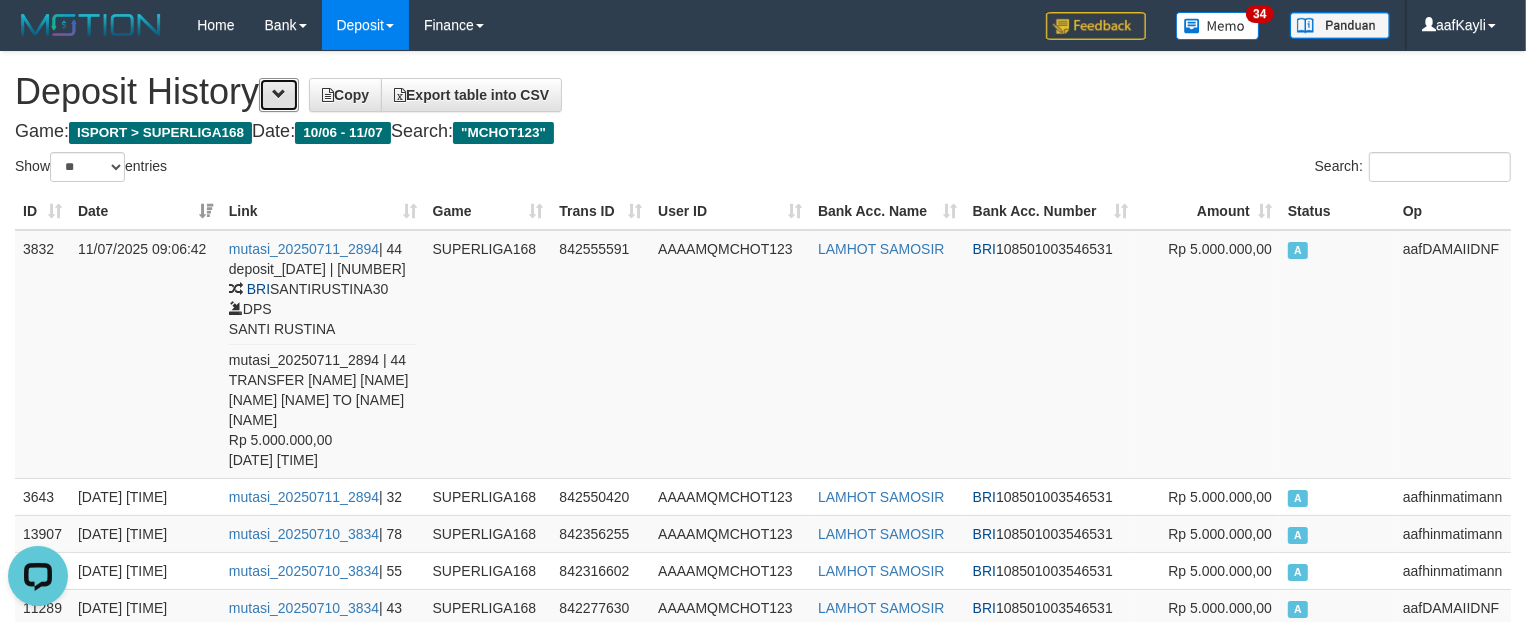 drag, startPoint x: 296, startPoint y: 105, endPoint x: 295, endPoint y: 115, distance: 10.049875 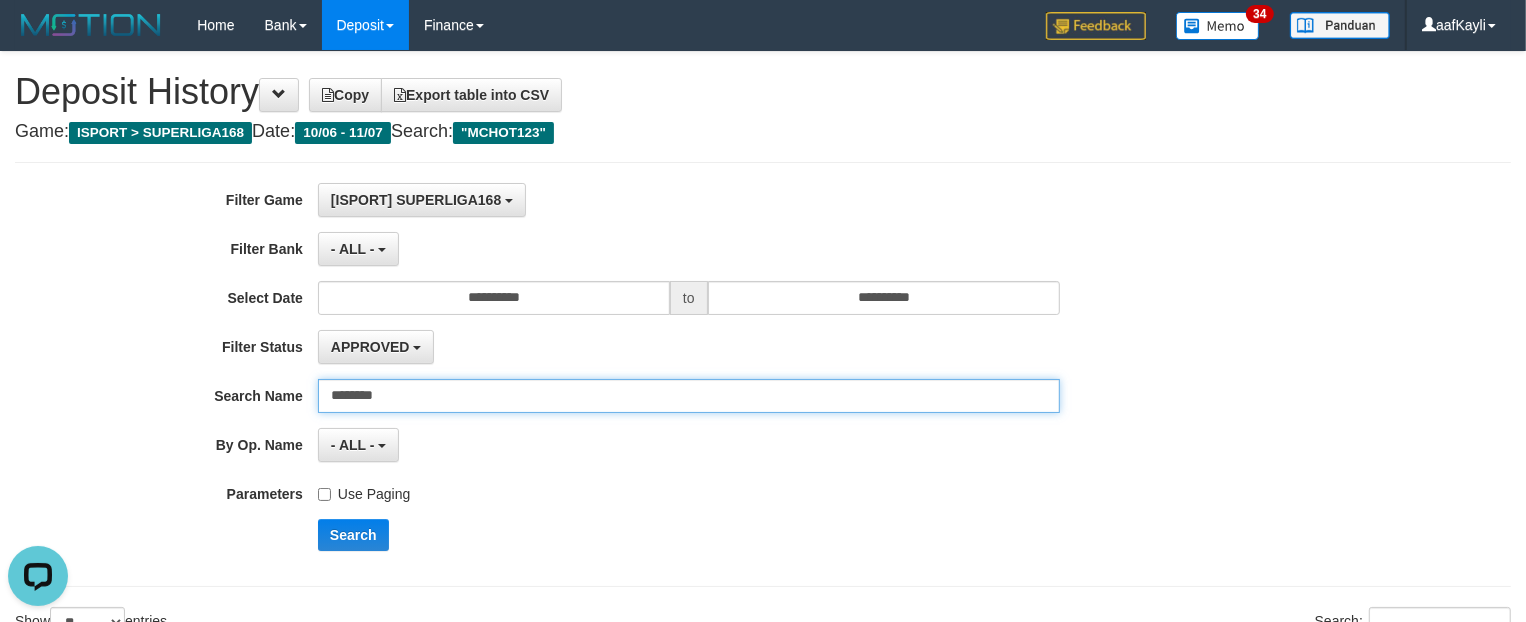 drag, startPoint x: 445, startPoint y: 406, endPoint x: 82, endPoint y: 412, distance: 363.0496 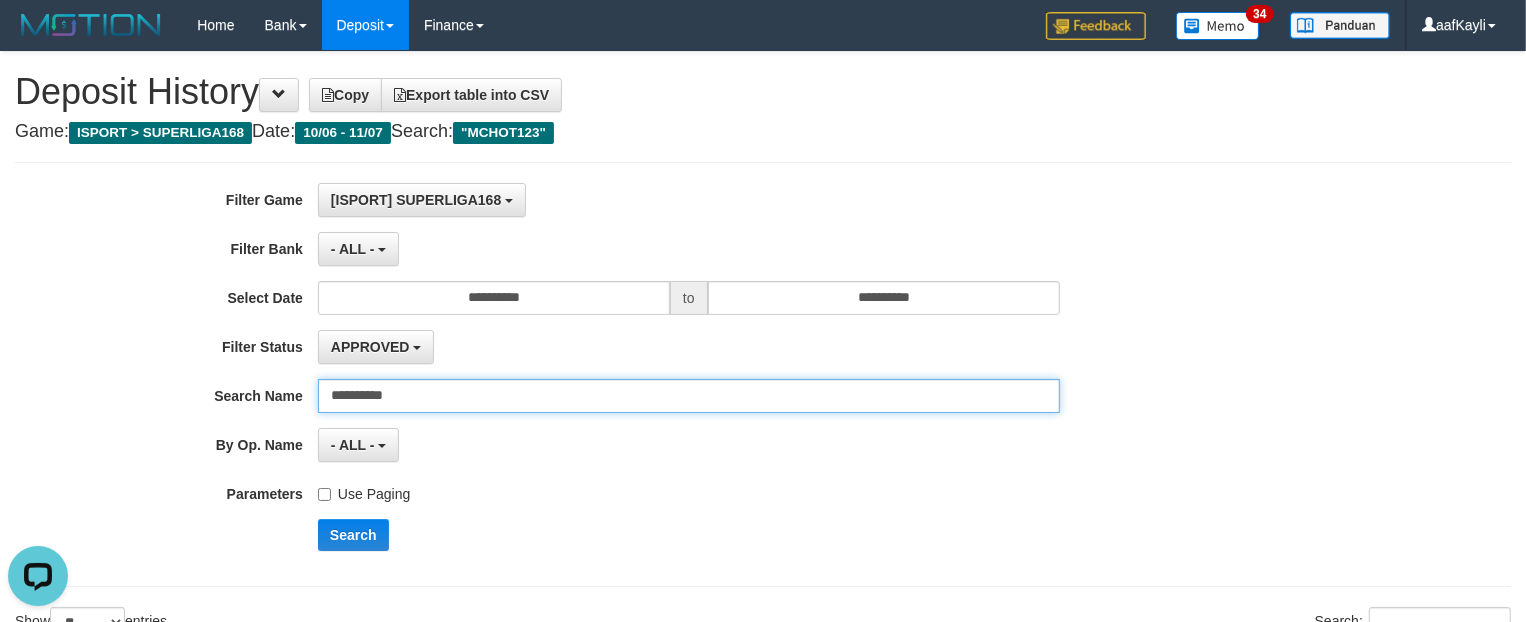 type on "**********" 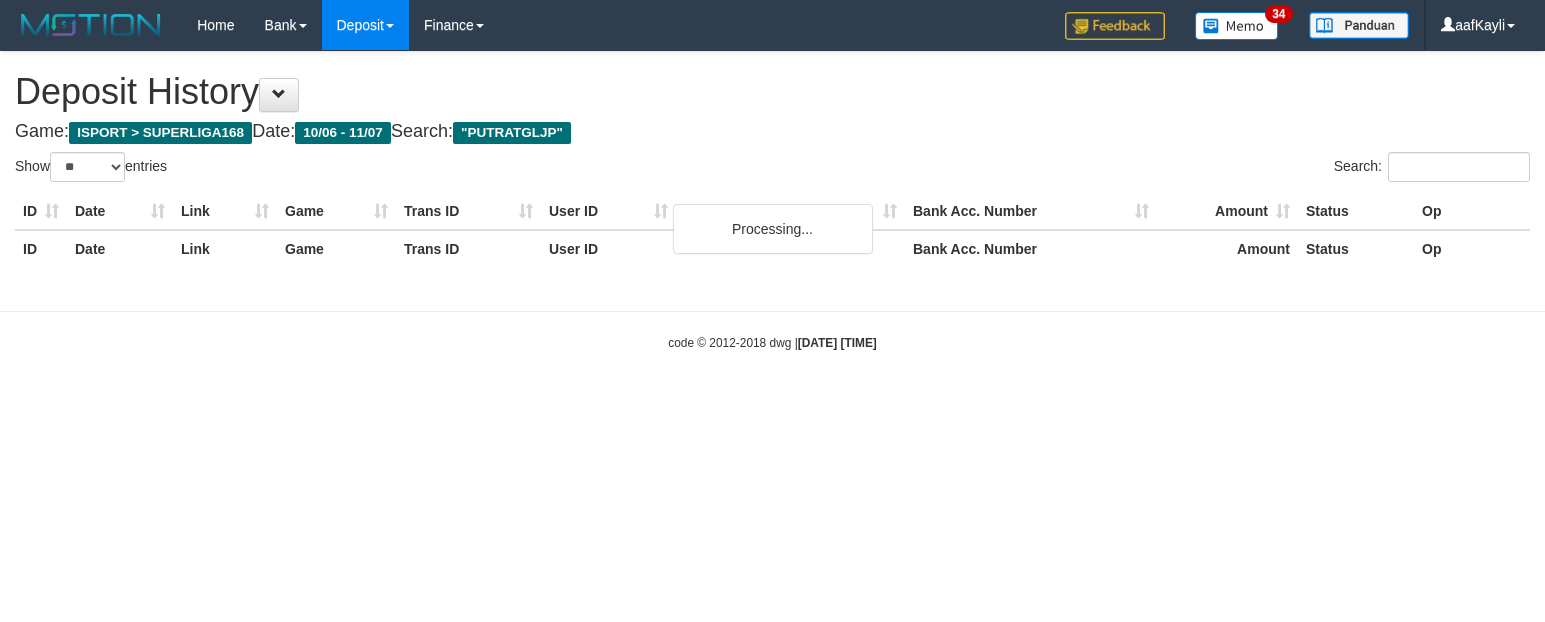 select on "**" 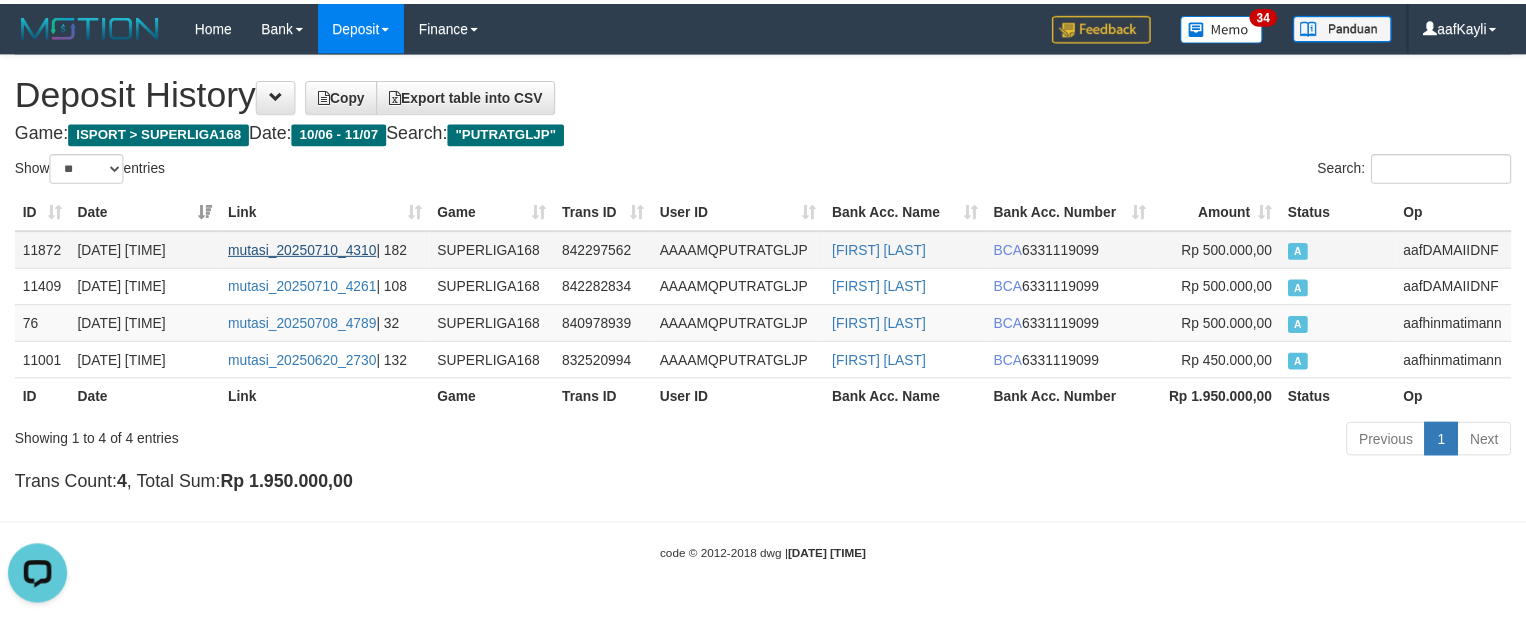 scroll, scrollTop: 0, scrollLeft: 0, axis: both 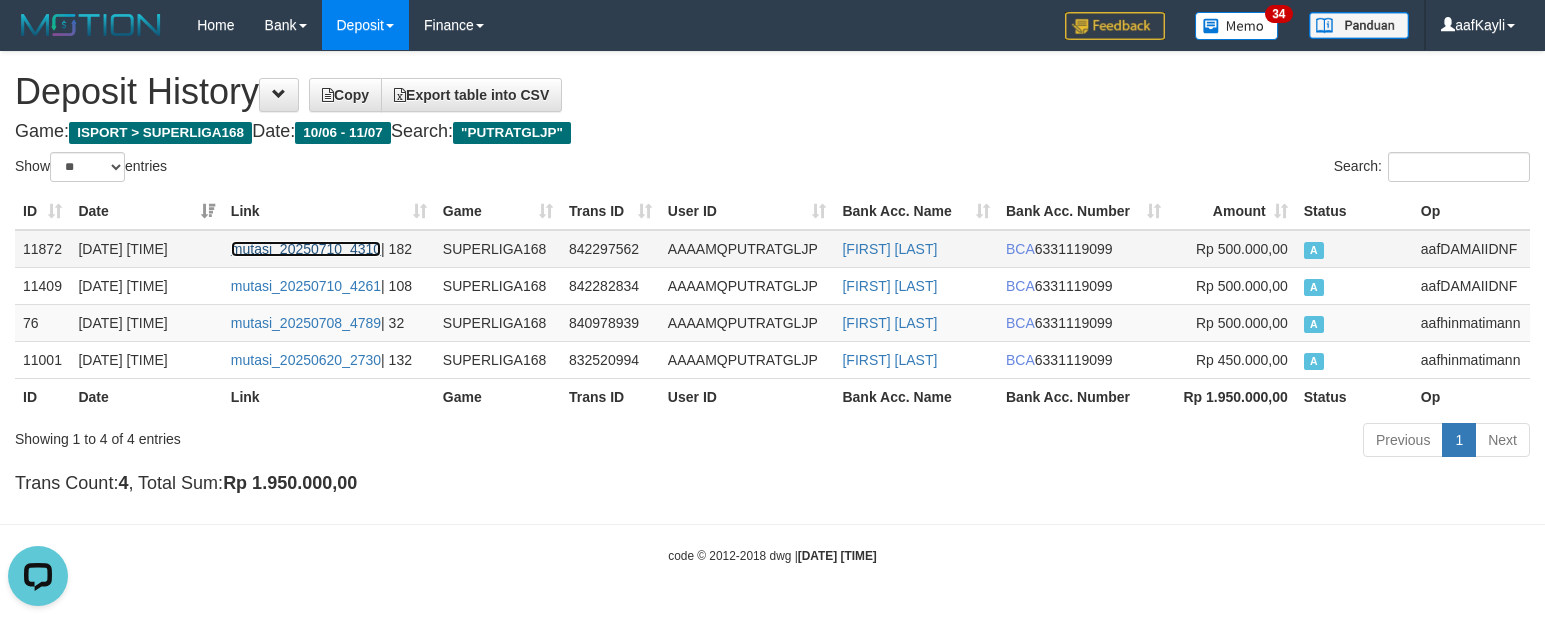 click on "mutasi_20250710_4310" at bounding box center [306, 249] 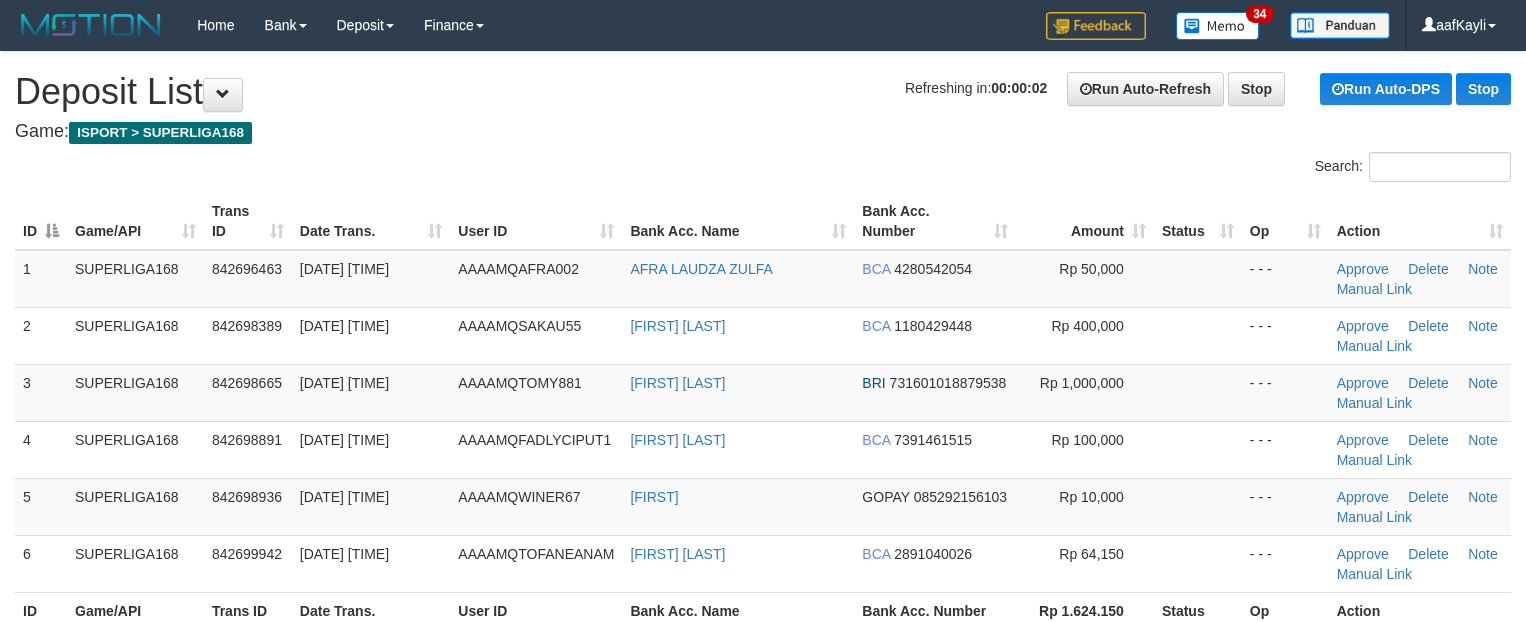 scroll, scrollTop: 0, scrollLeft: 0, axis: both 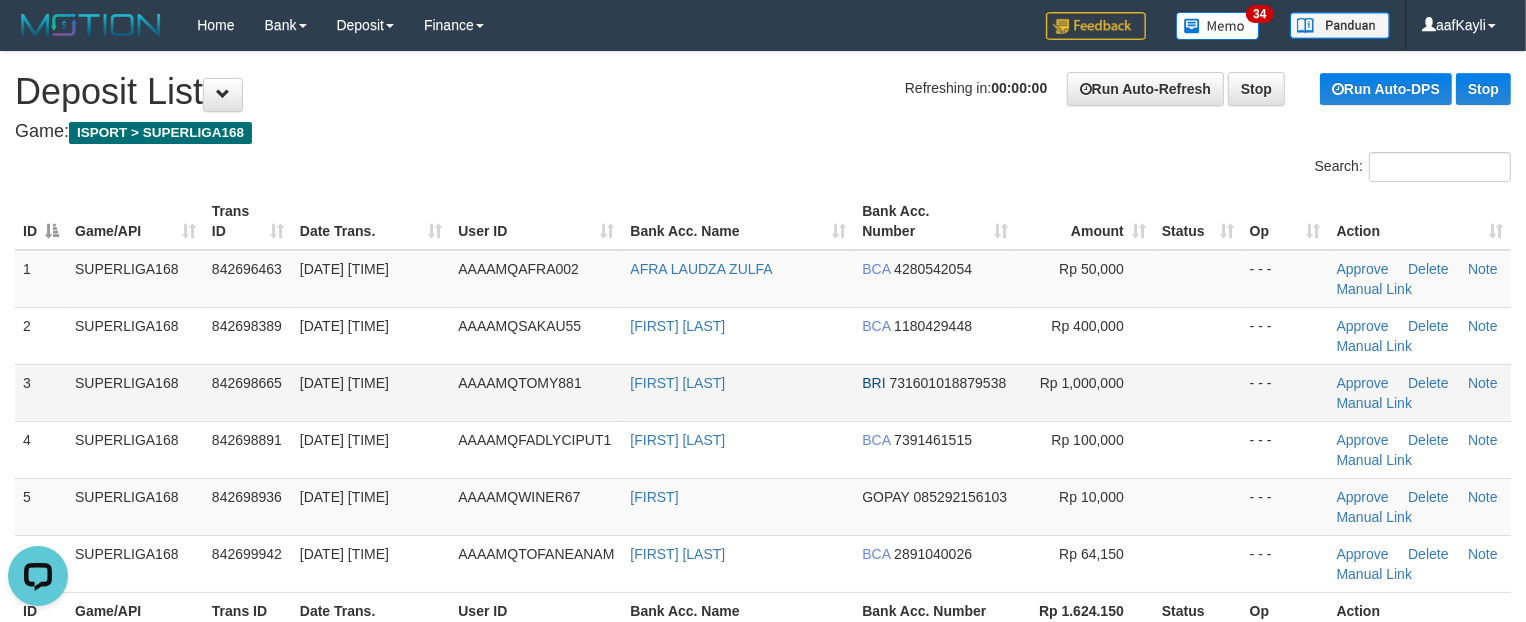 drag, startPoint x: 1353, startPoint y: 411, endPoint x: 1286, endPoint y: 437, distance: 71.867935 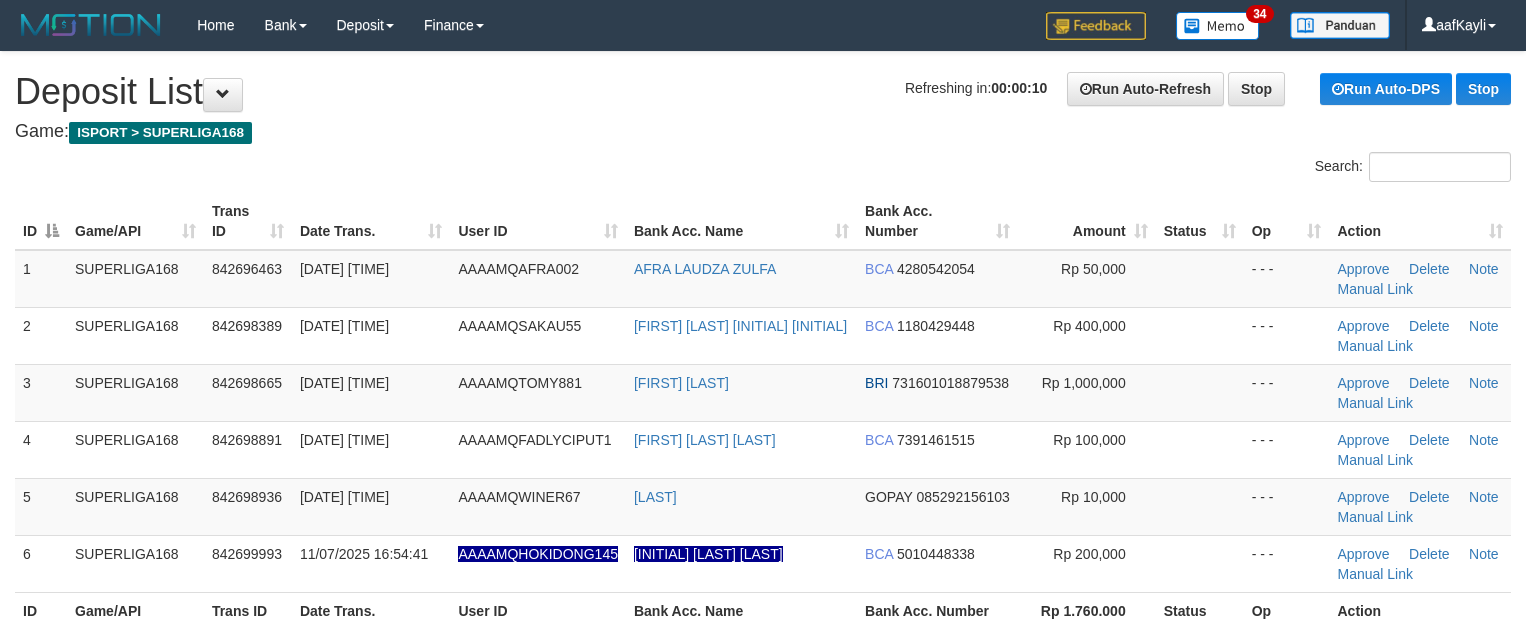 scroll, scrollTop: 0, scrollLeft: 0, axis: both 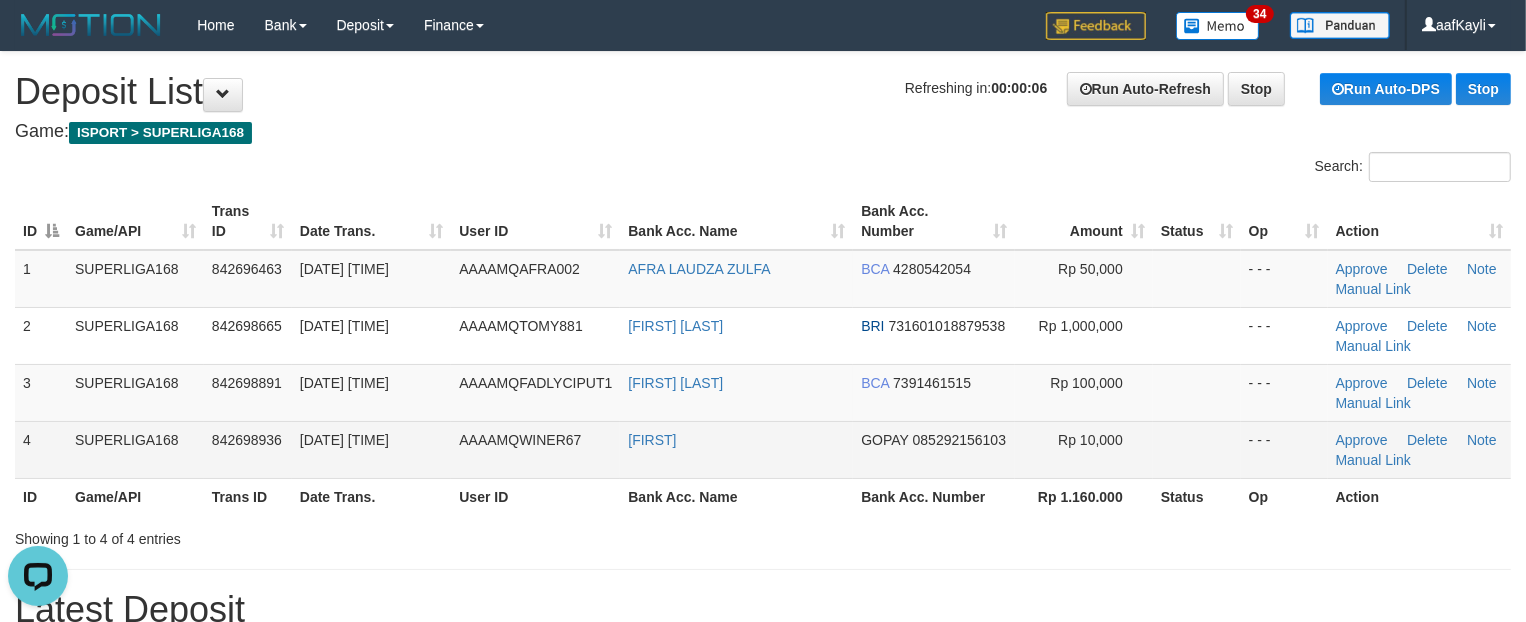 click at bounding box center (1197, 449) 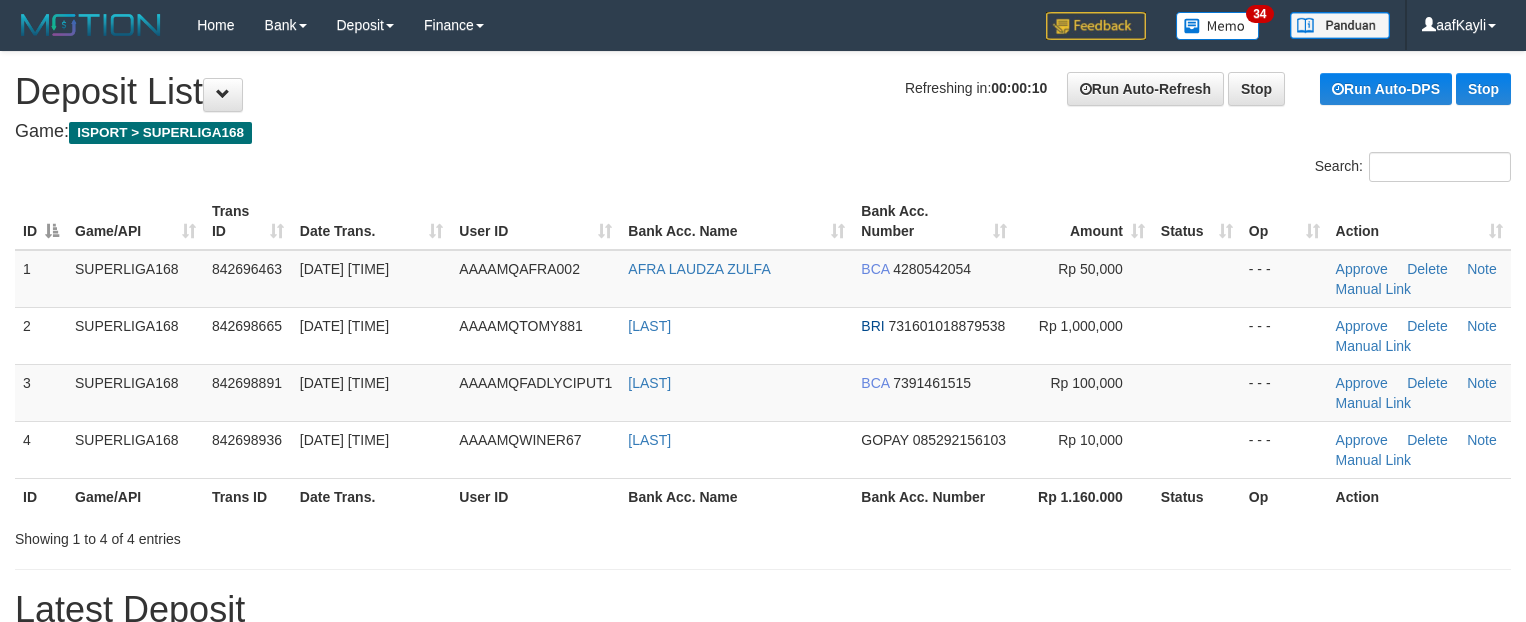 scroll, scrollTop: 0, scrollLeft: 0, axis: both 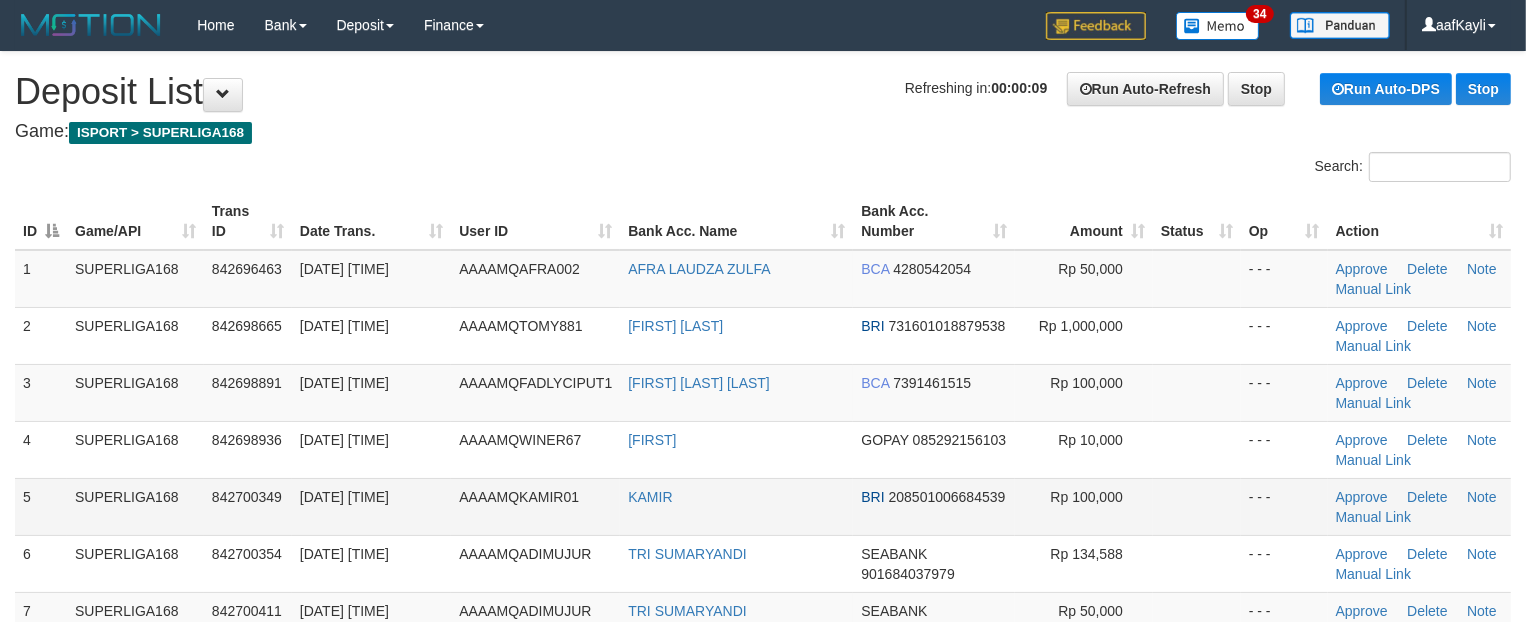 drag, startPoint x: 1260, startPoint y: 490, endPoint x: 1240, endPoint y: 492, distance: 20.09975 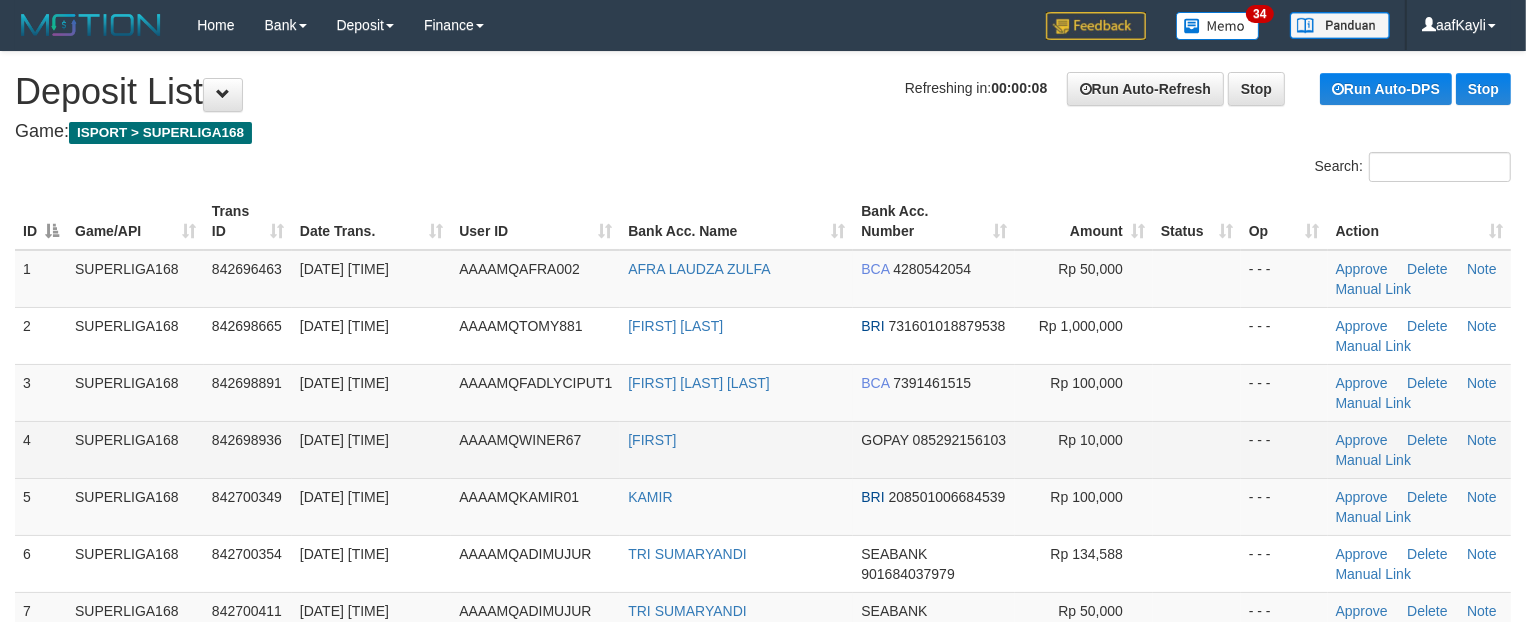 click at bounding box center [1197, 449] 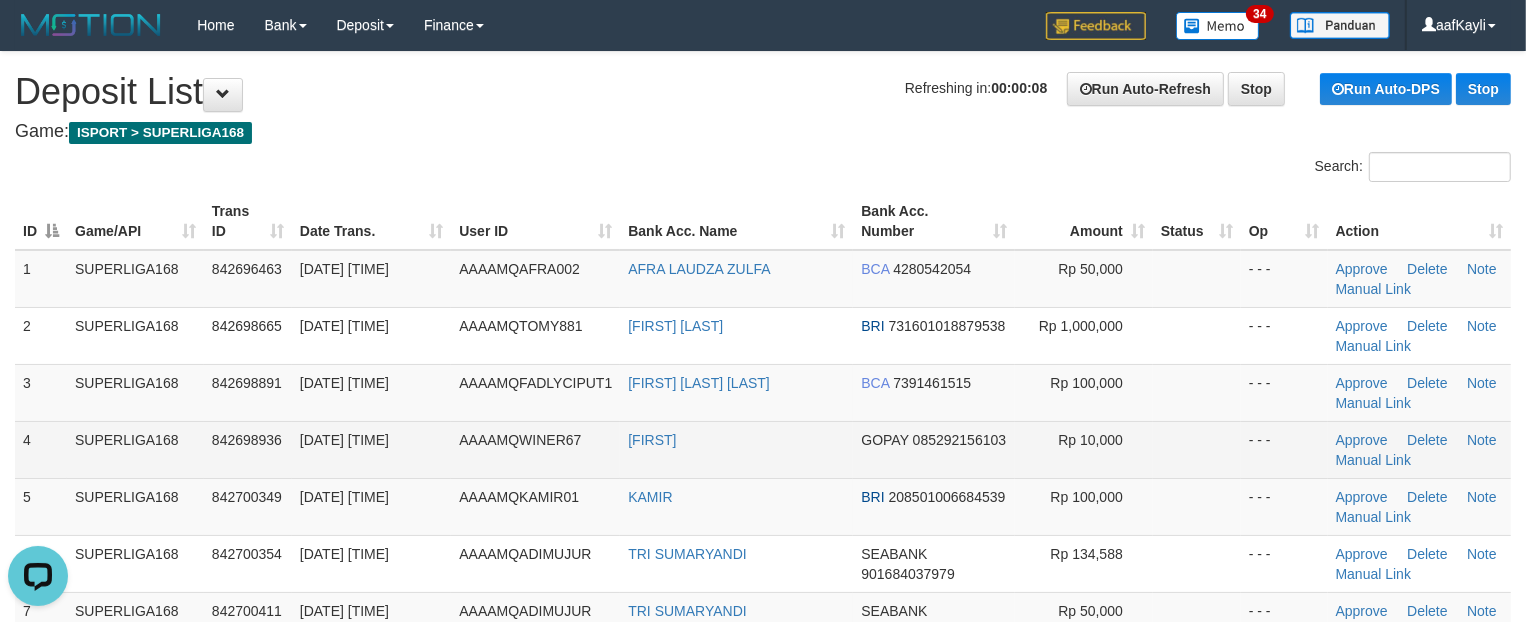 scroll, scrollTop: 0, scrollLeft: 0, axis: both 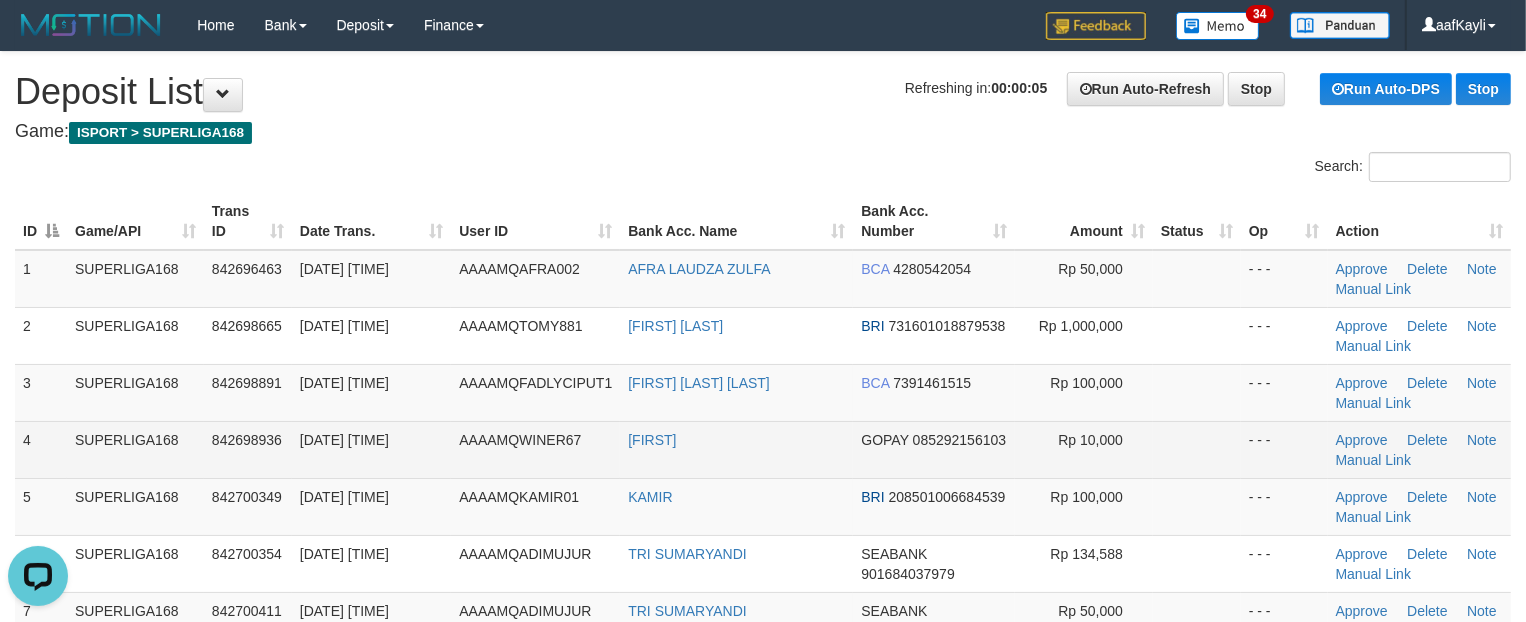 click at bounding box center (1197, 449) 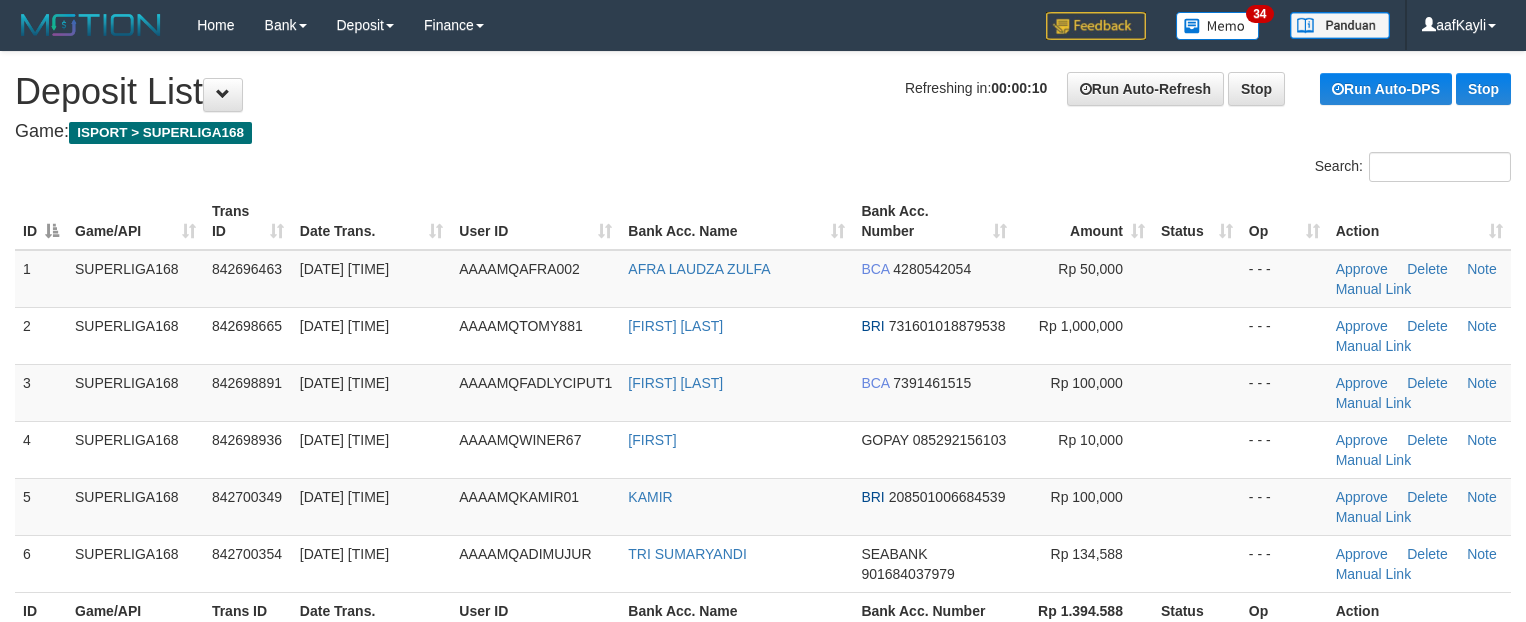 scroll, scrollTop: 0, scrollLeft: 0, axis: both 